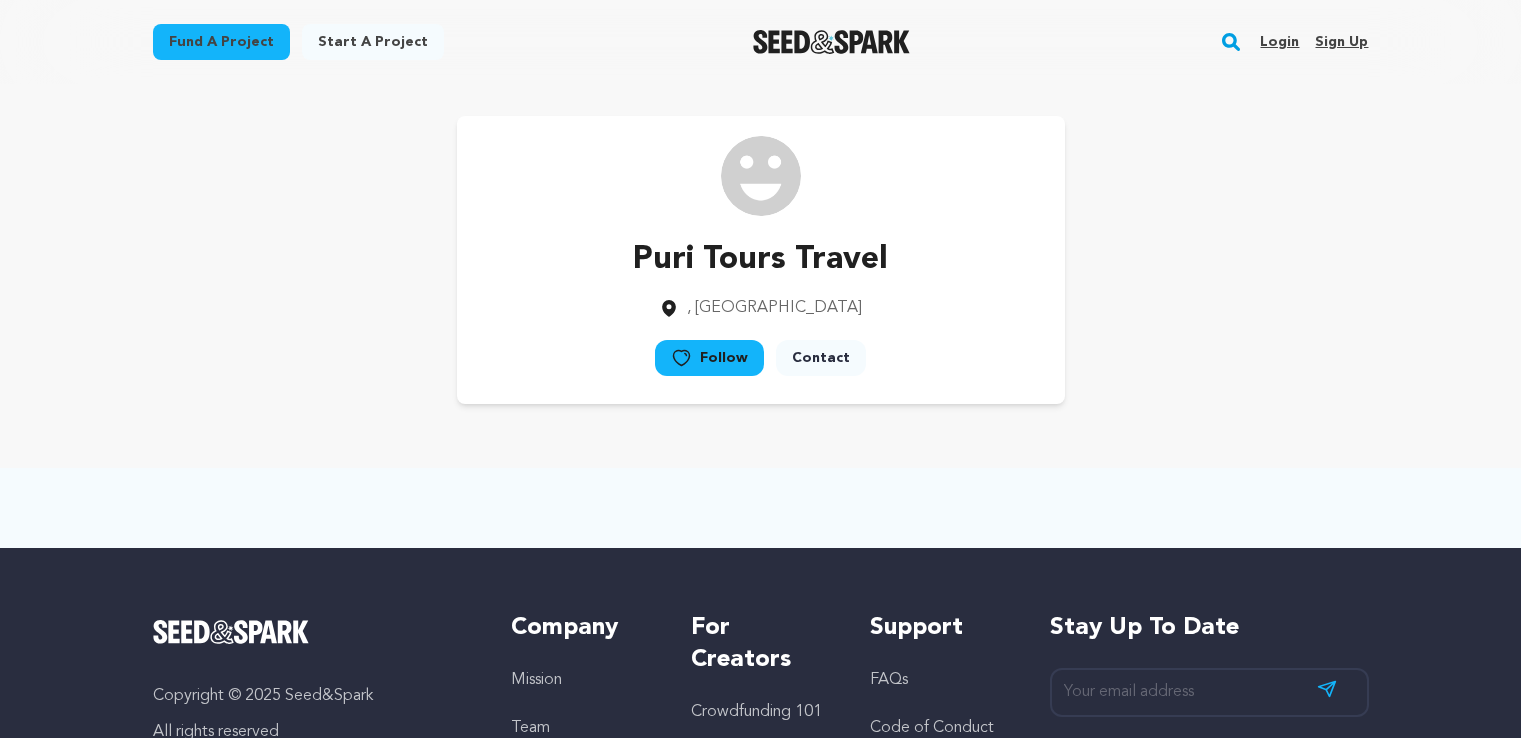 scroll, scrollTop: 0, scrollLeft: 0, axis: both 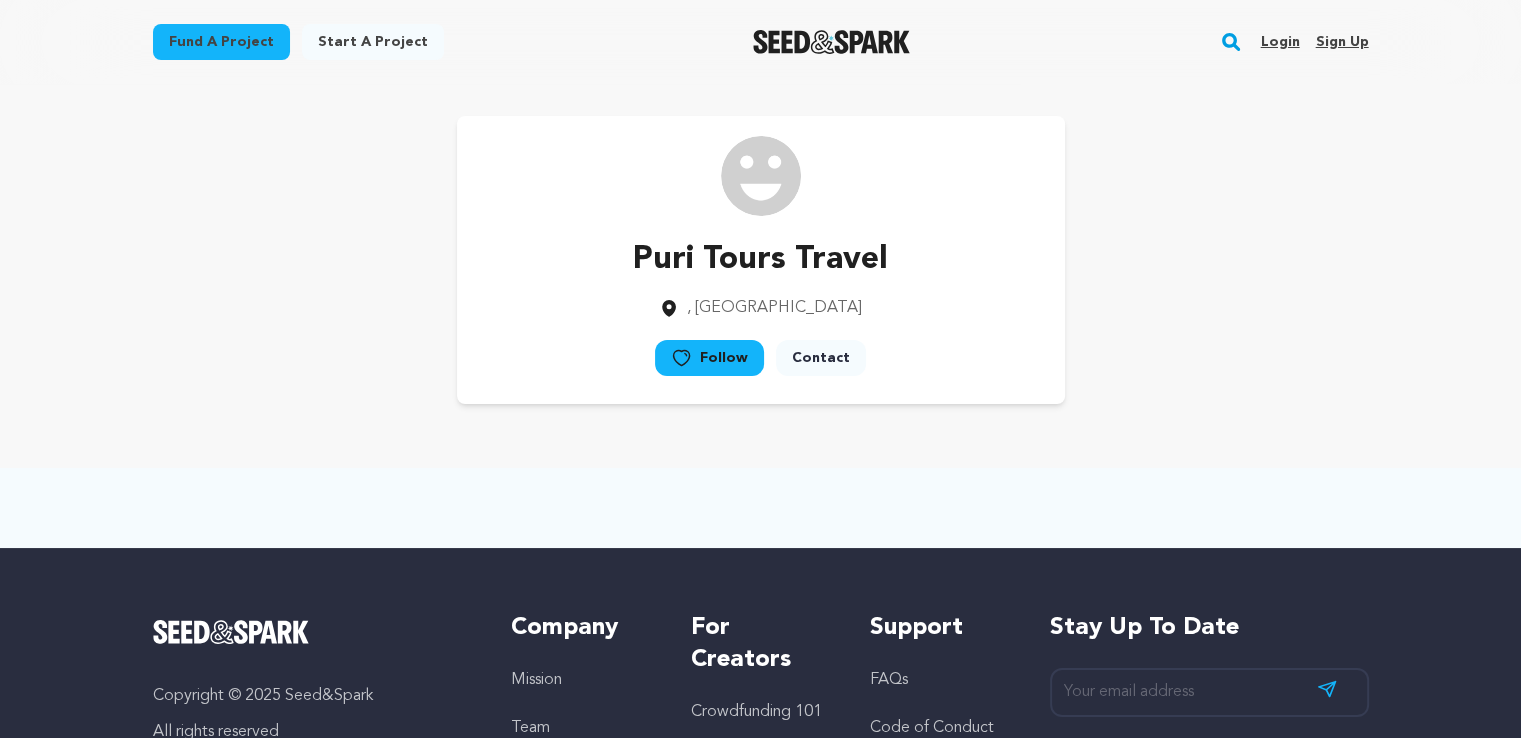 click on "Start a project" at bounding box center (373, 42) 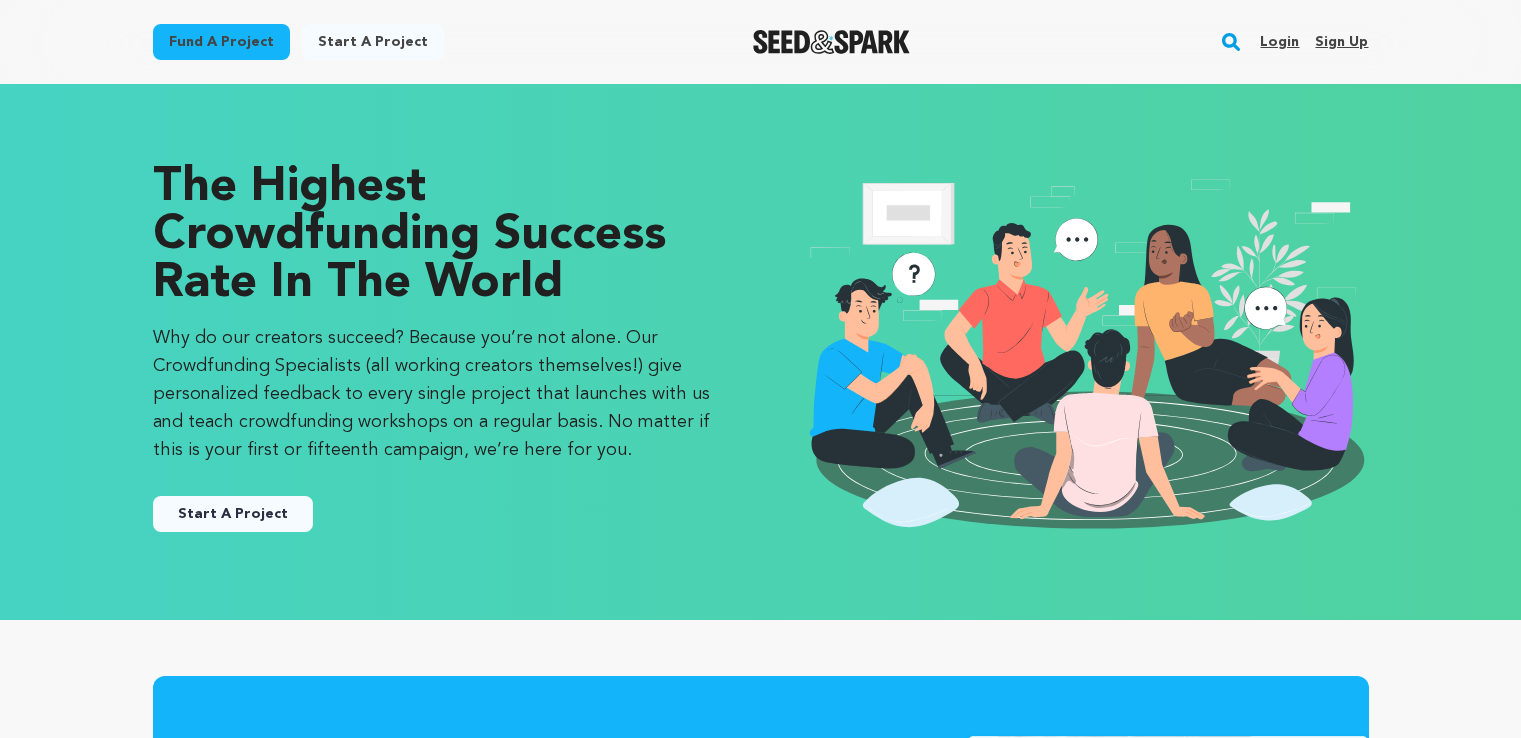 scroll, scrollTop: 0, scrollLeft: 0, axis: both 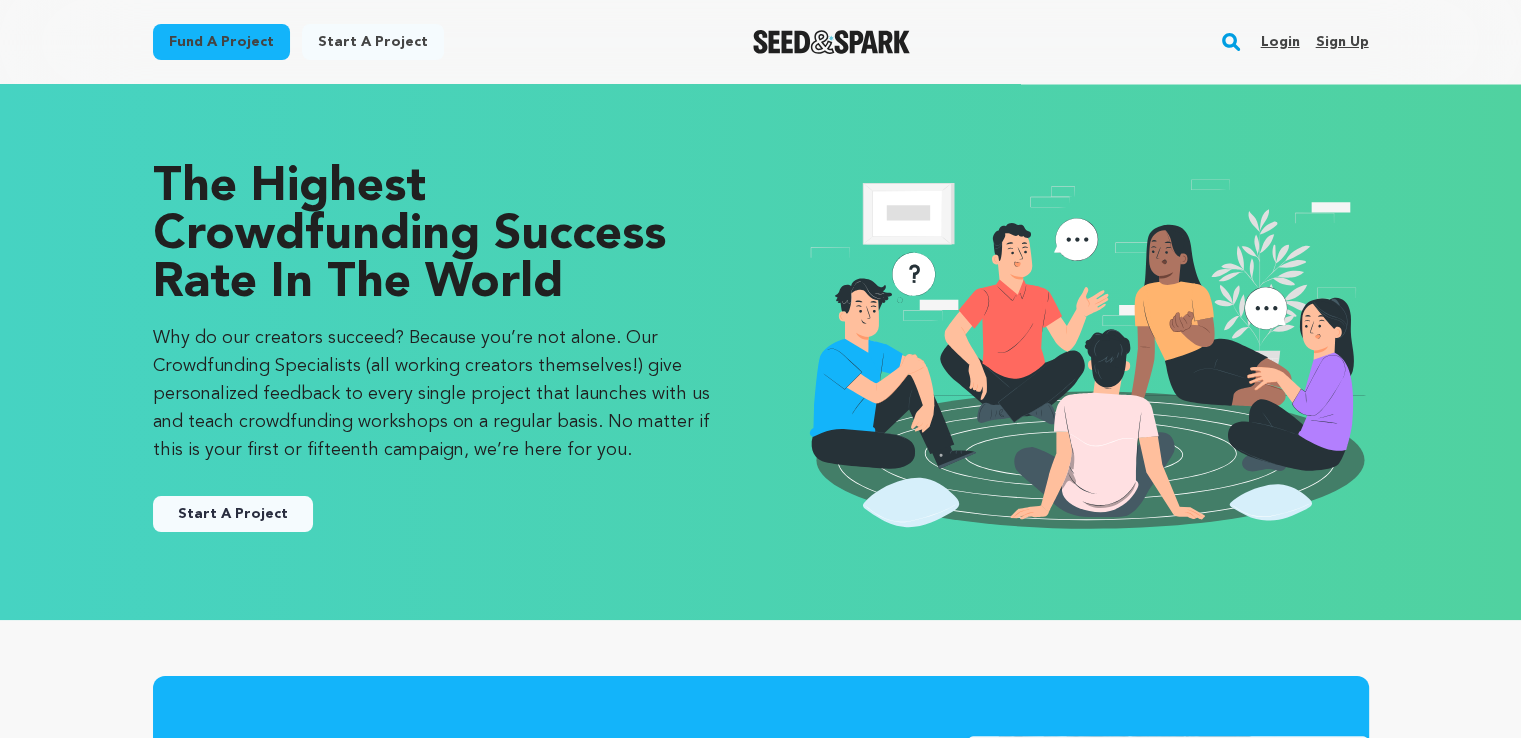 click on "Start A Project" at bounding box center (233, 514) 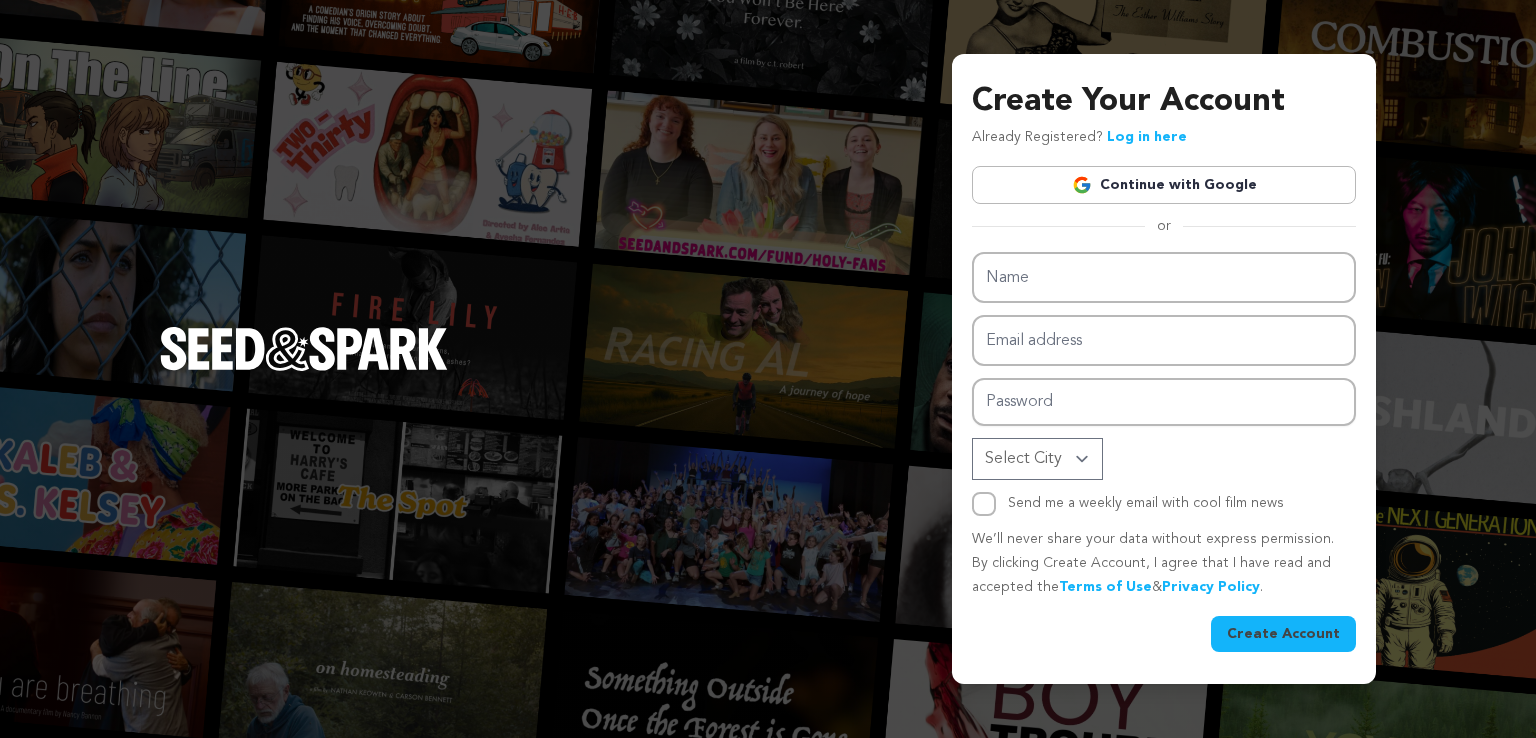 scroll, scrollTop: 0, scrollLeft: 0, axis: both 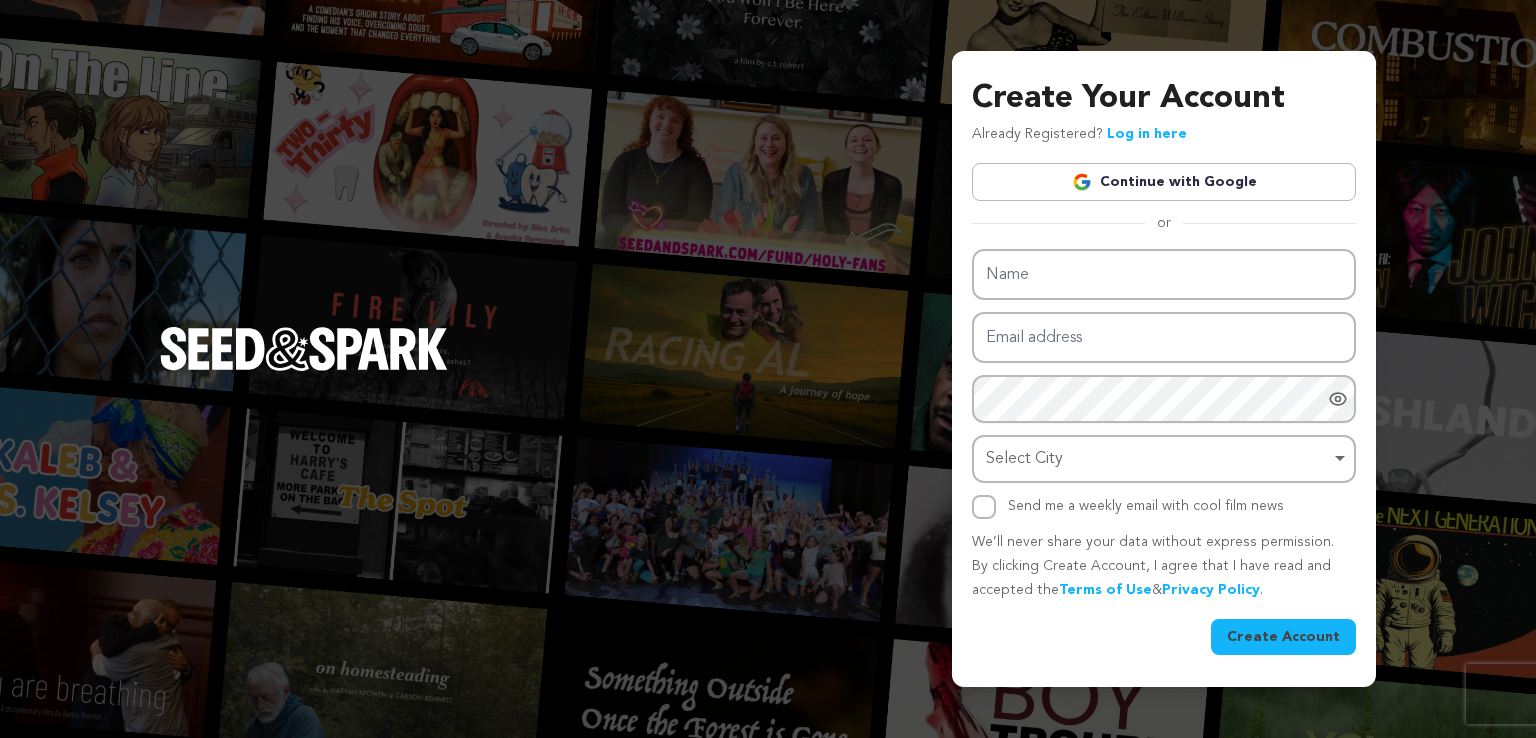 click on "Create Your Account
Already Registered?
Log in here
Continue with Google
or
eyJpdiI6IjZDZEtQKzY1SjU2dUU5RDBwQkQycXc9PSIsInZhbHVlIjoiVDc1ZkZZZTBrTVFlbEpDZXBMRklSdz09IiwibWFjIjoiMWVmZWUzMjUzNDA0MDdhOGQyZDgxMGFhMjdhODUxODRhMmM2NTY1NTNhYzcyMjc3YmI4YzEyMGE0MTc0NTM0NiIsInRhZyI6IiJ9" at bounding box center [768, 369] 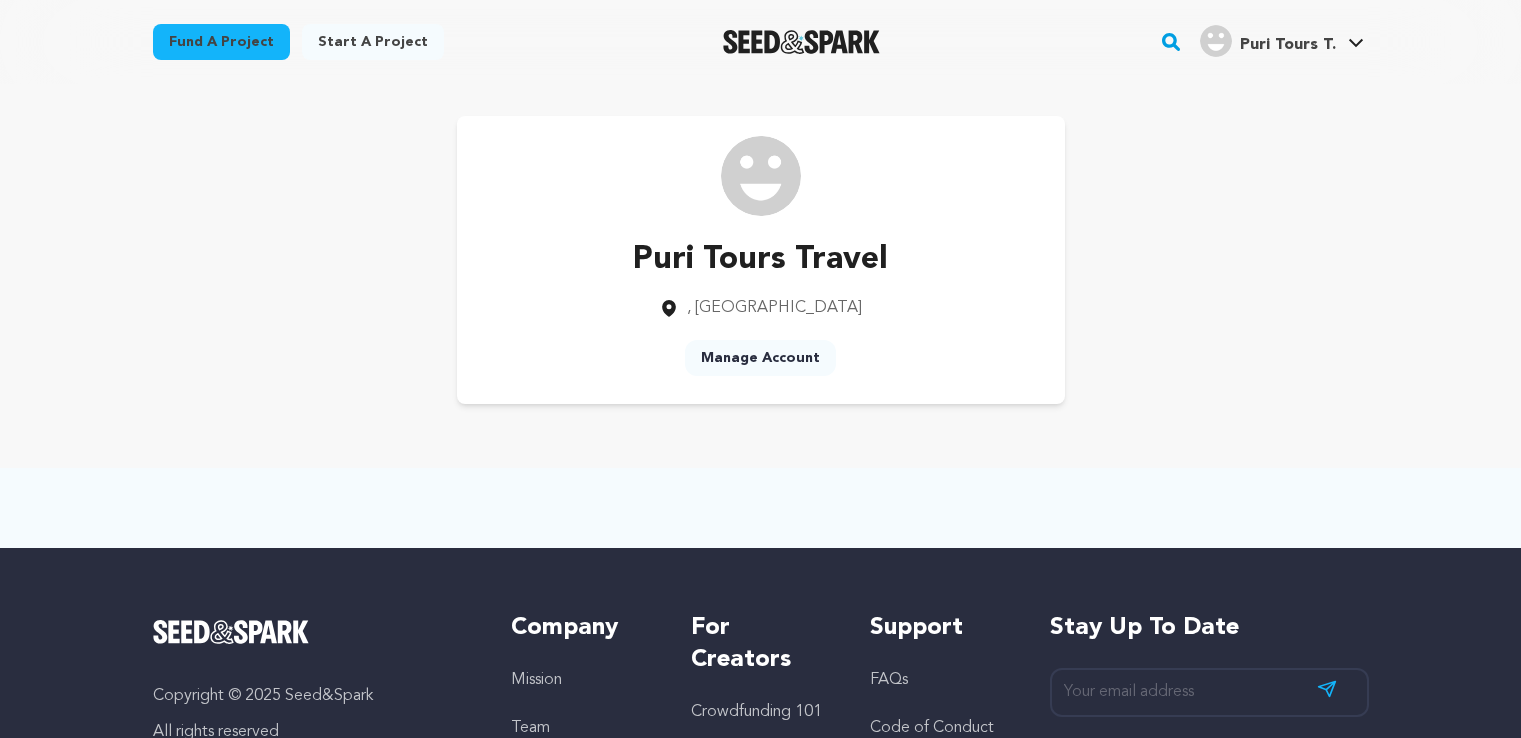 scroll, scrollTop: 0, scrollLeft: 0, axis: both 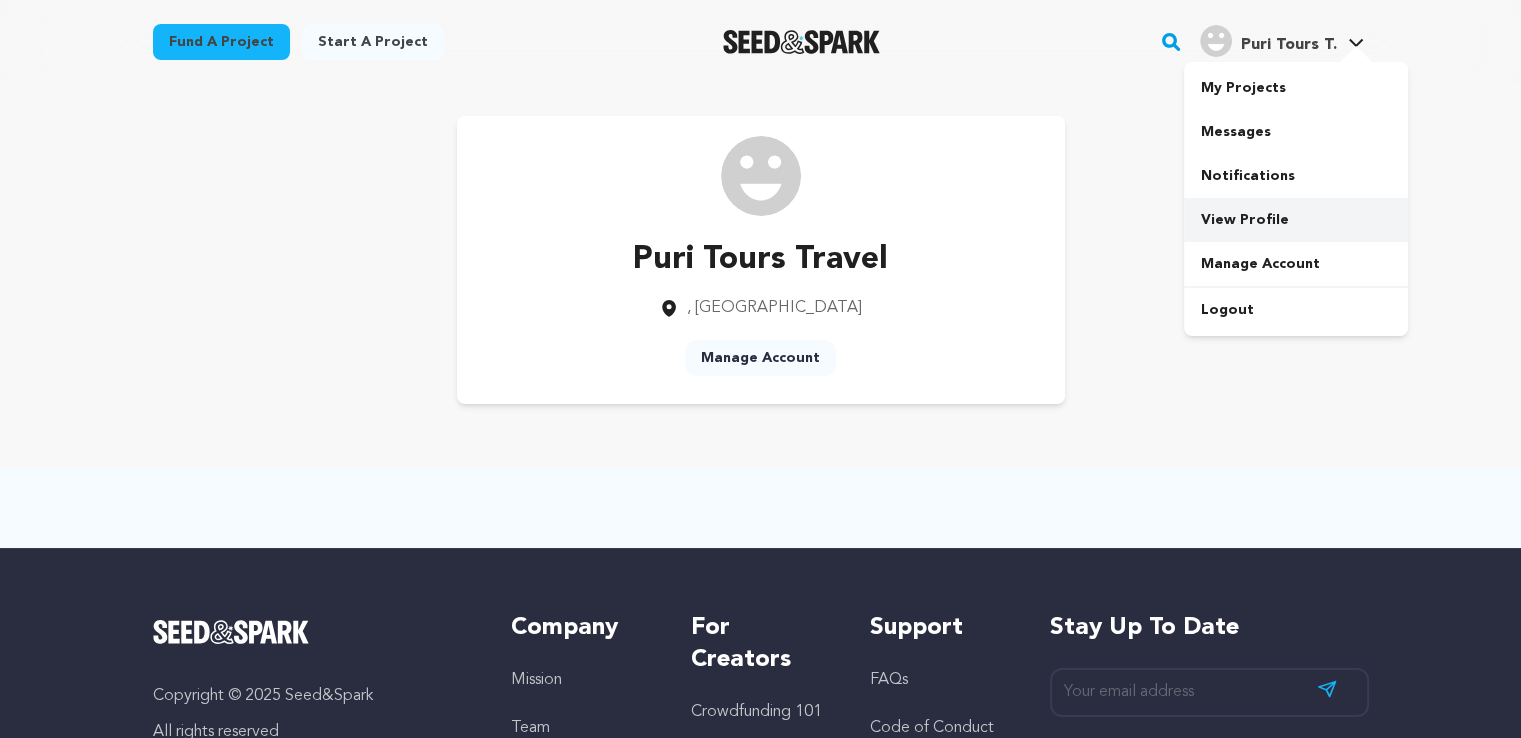 click on "View Profile" at bounding box center [1296, 220] 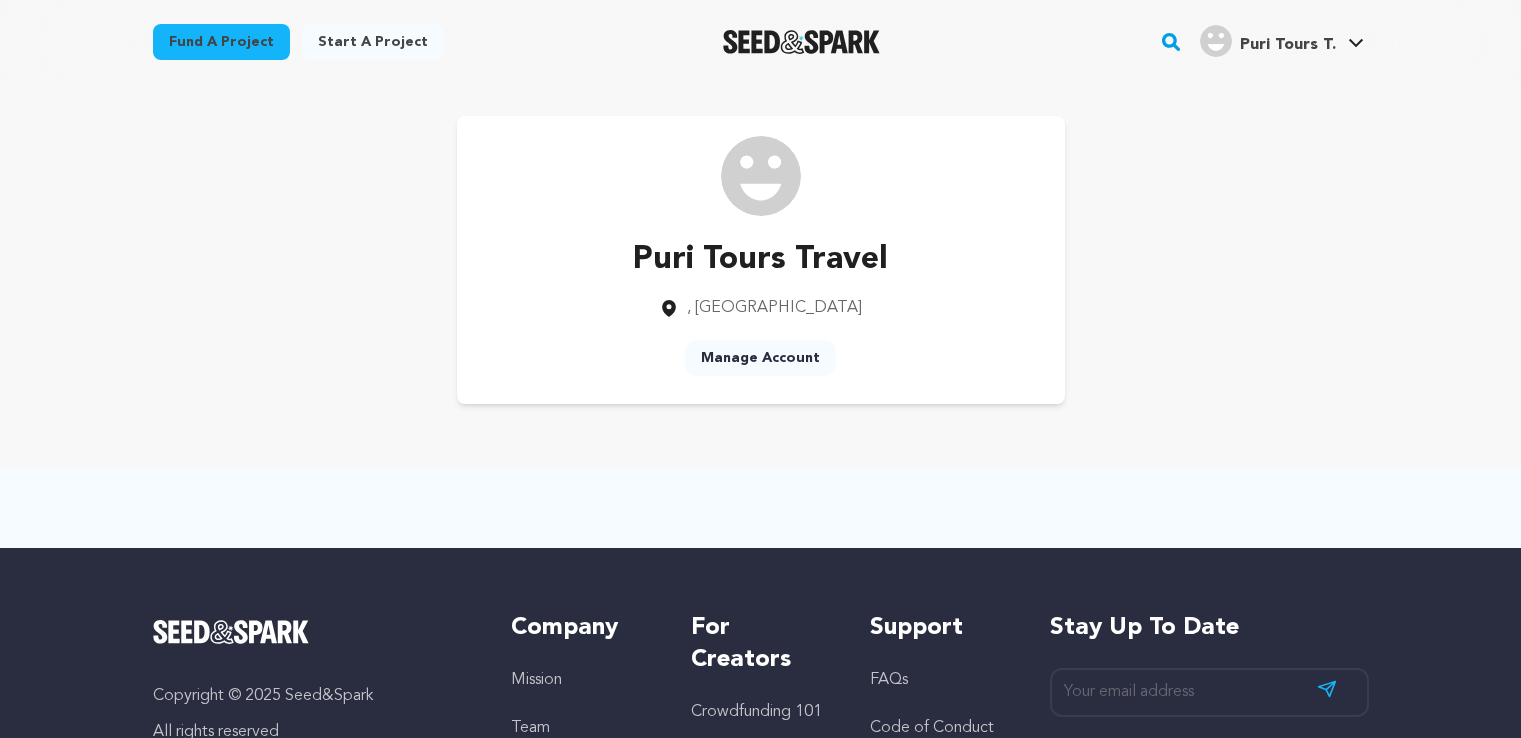 scroll, scrollTop: 0, scrollLeft: 0, axis: both 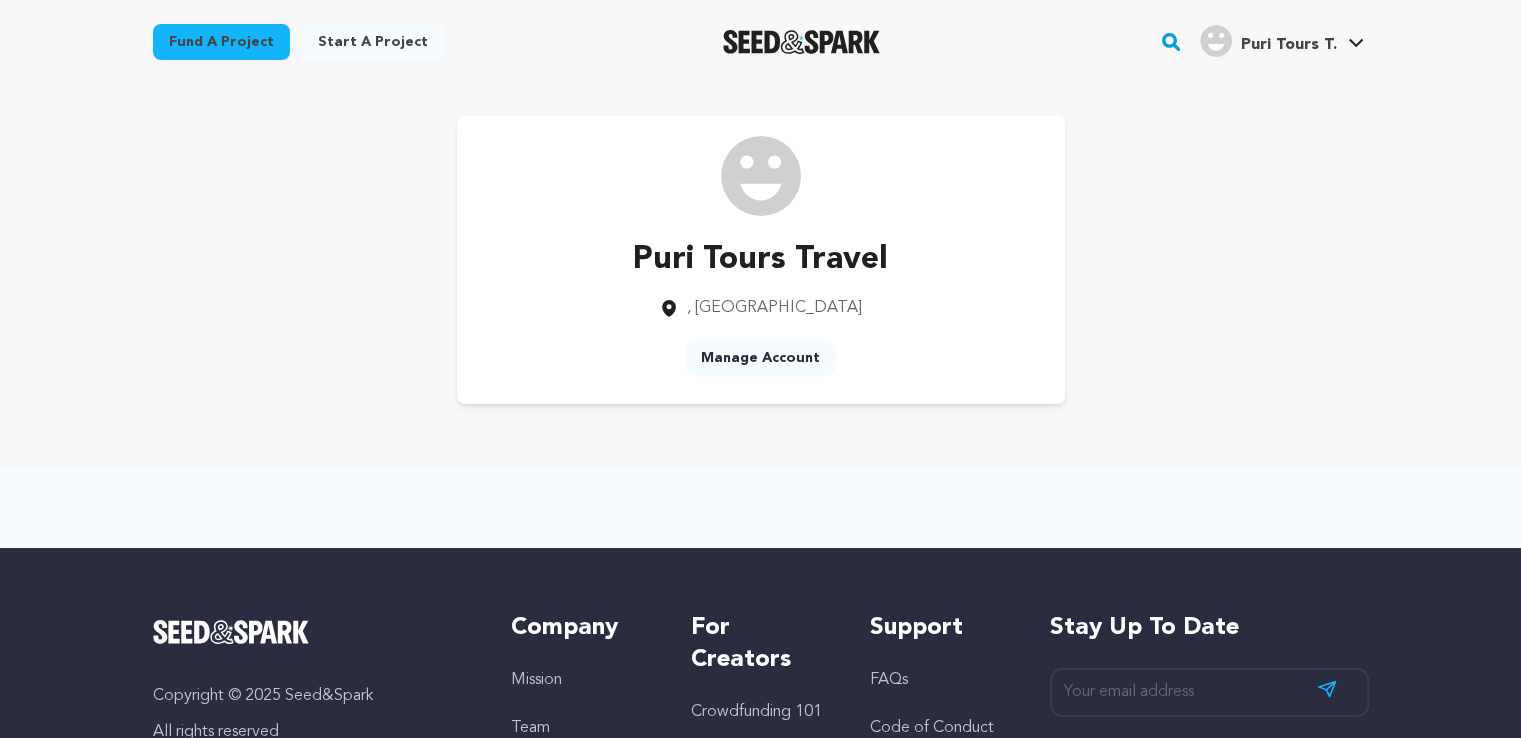click on "Start a project" at bounding box center (373, 42) 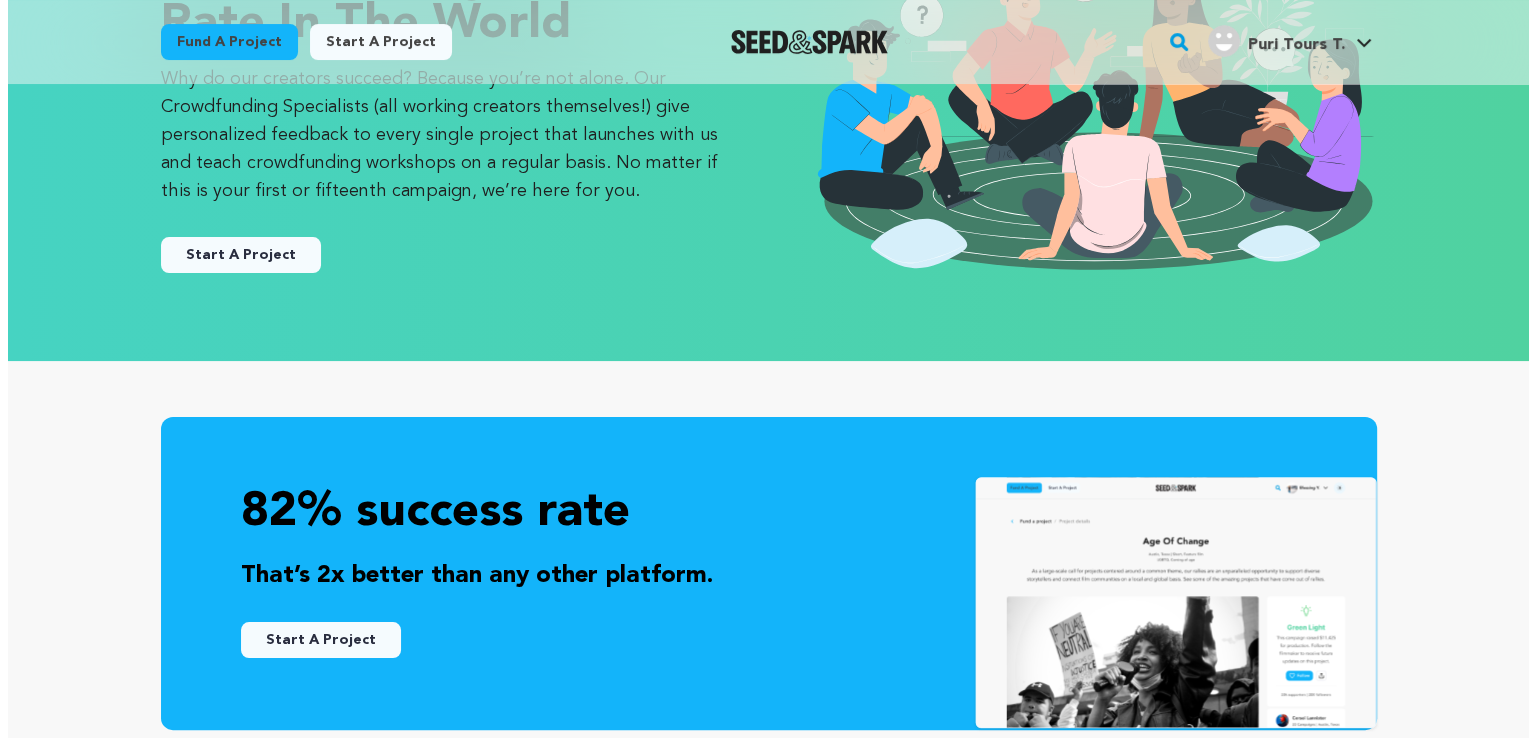 scroll, scrollTop: 0, scrollLeft: 0, axis: both 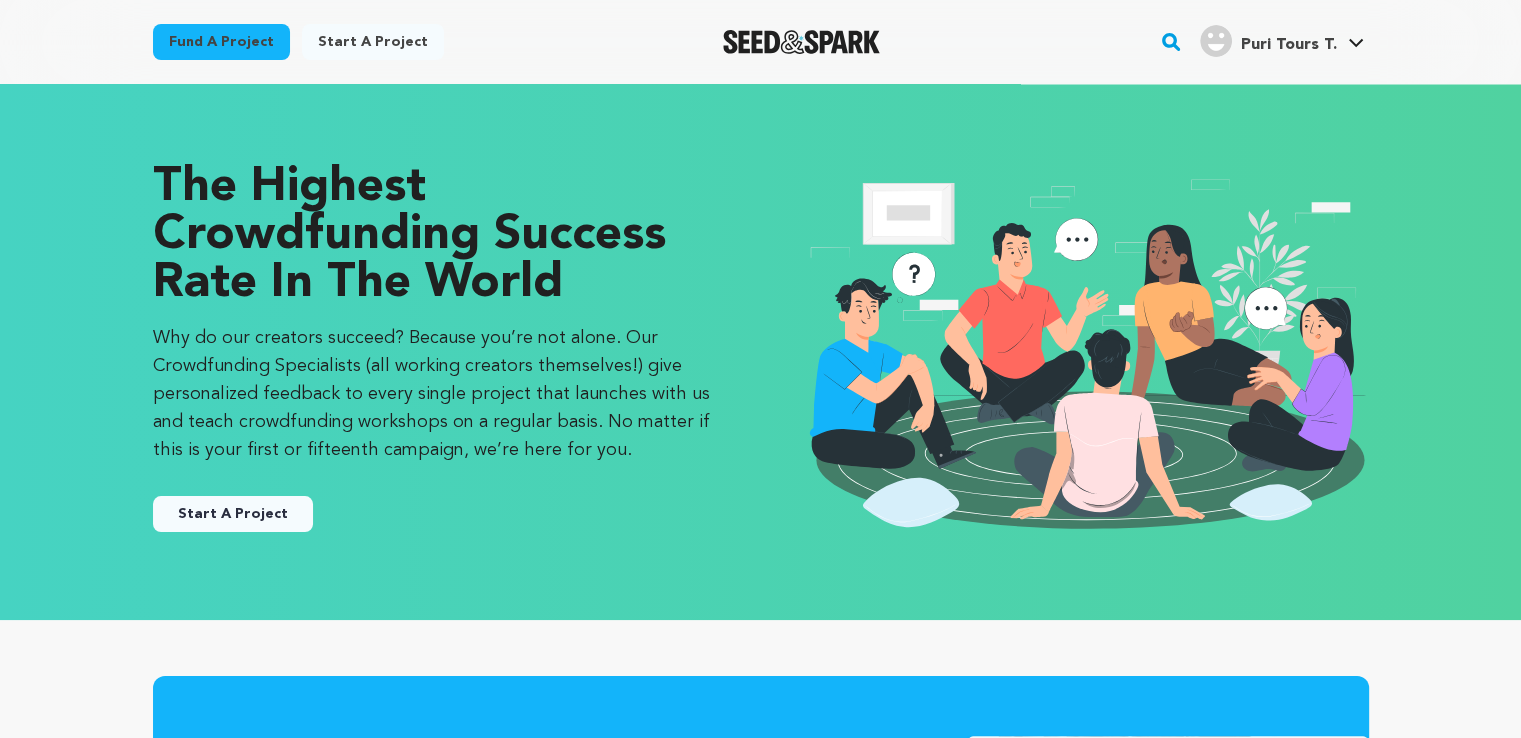 click on "Start A Project" at bounding box center [233, 514] 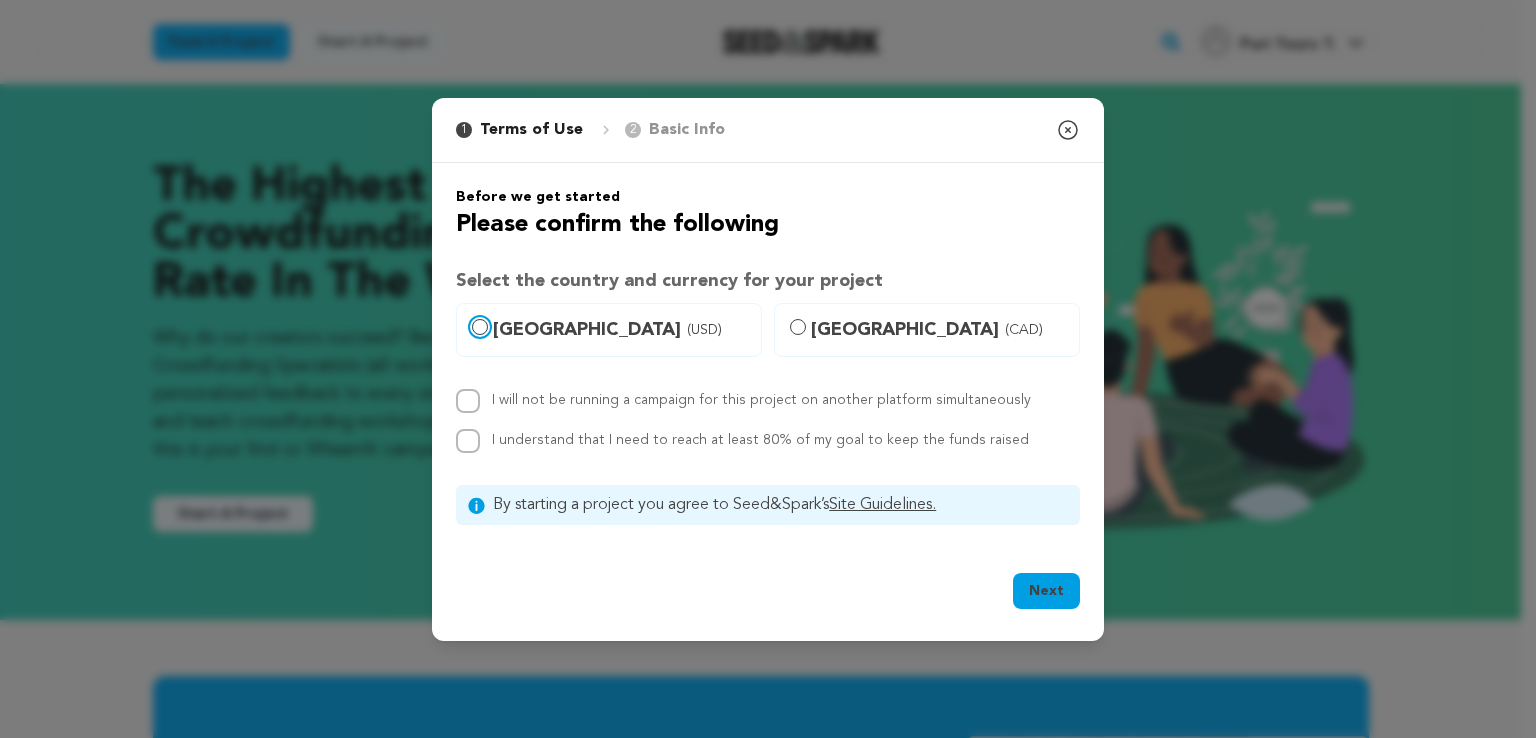 click on "United States
(USD)" at bounding box center [480, 327] 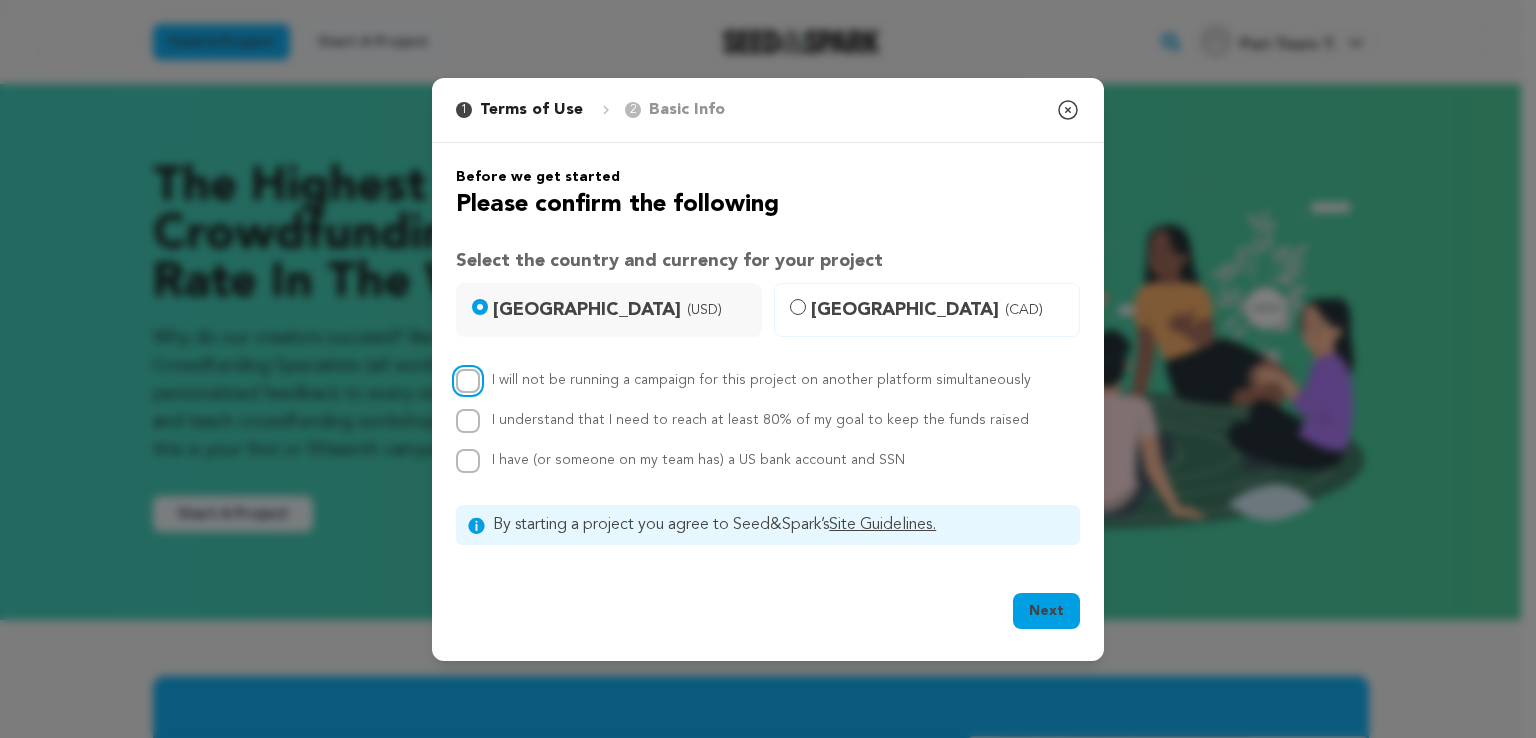 click on "I will not be running a campaign for this project on another platform
simultaneously" at bounding box center (468, 381) 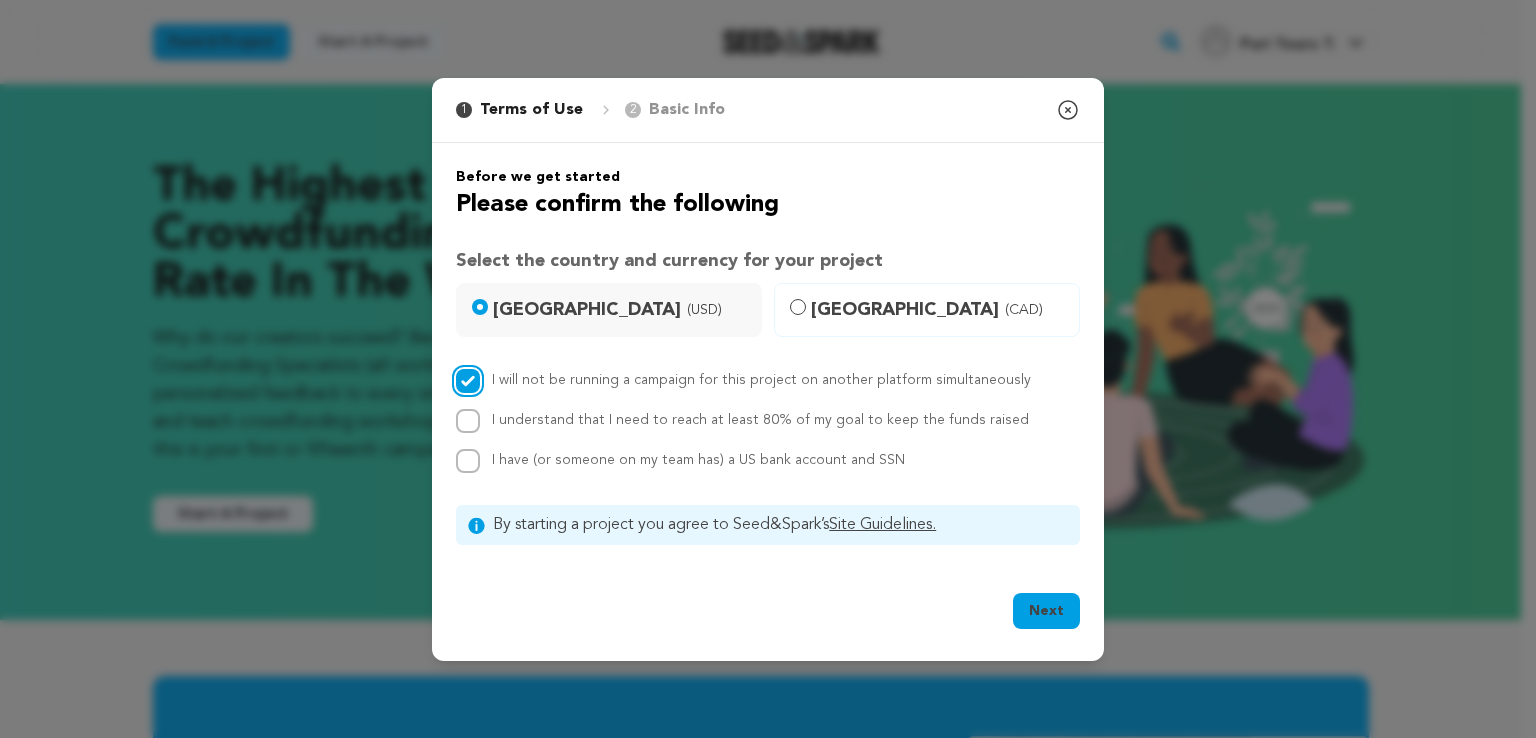 click on "I will not be running a campaign for this project on another platform
simultaneously" at bounding box center (468, 381) 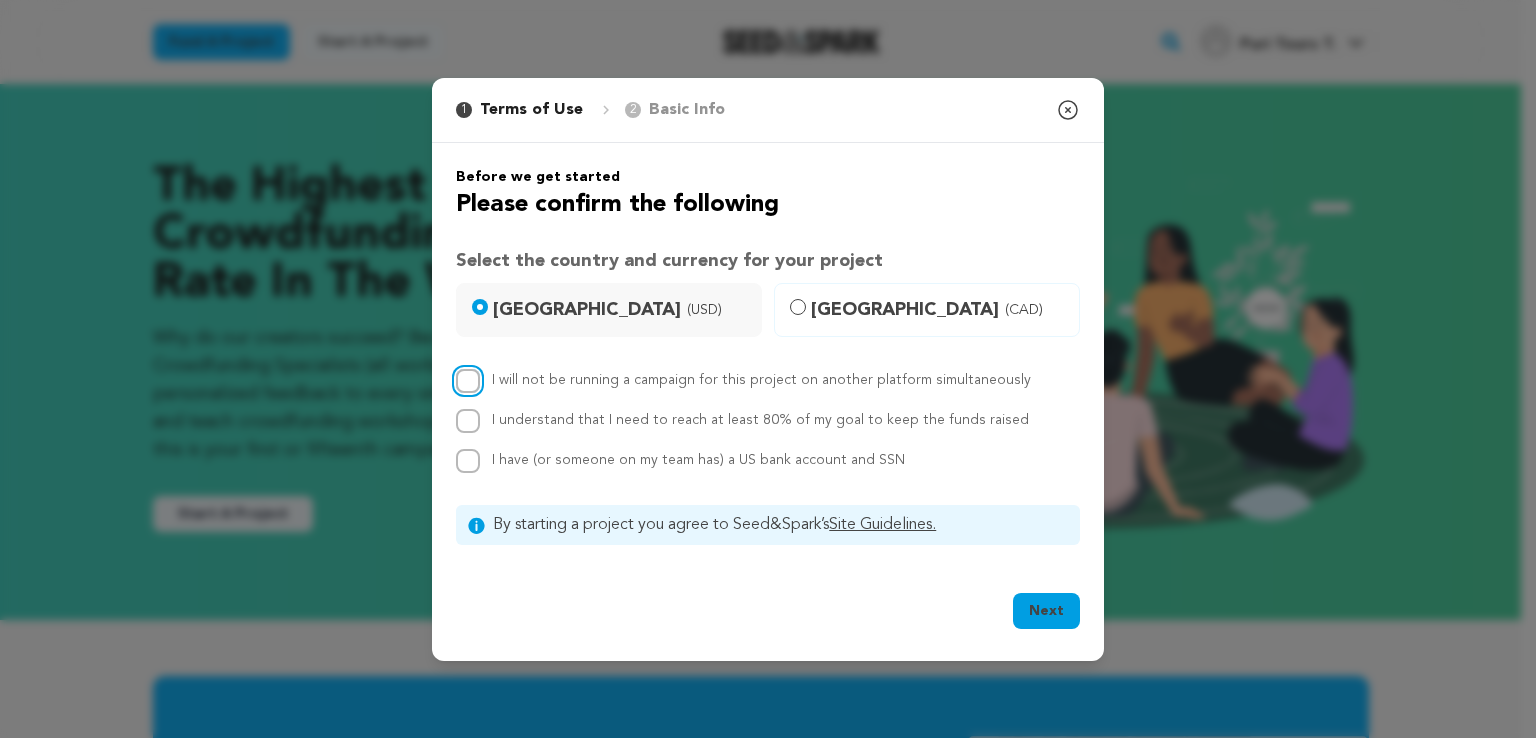 click on "I will not be running a campaign for this project on another platform
simultaneously" at bounding box center [468, 381] 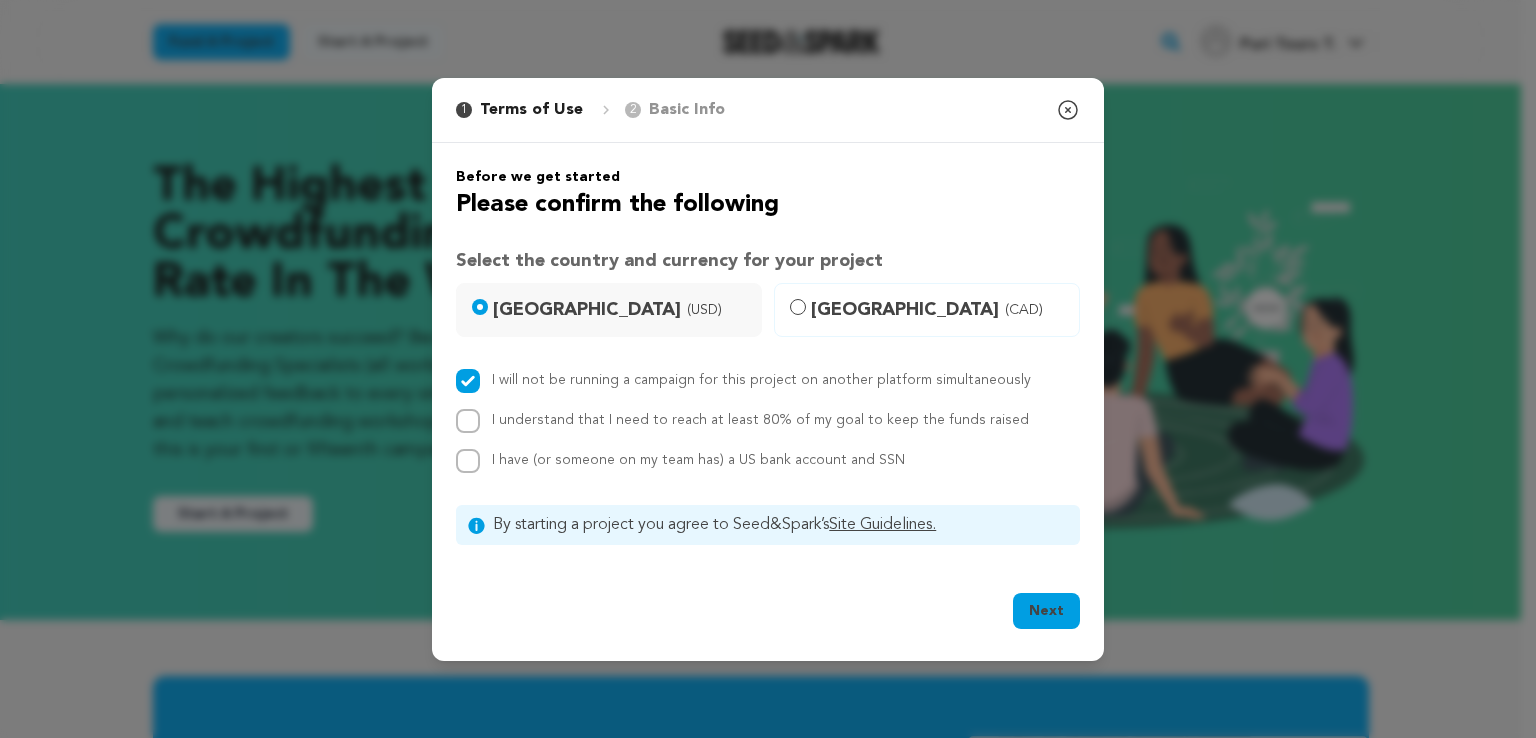 click on "Next" at bounding box center (1046, 611) 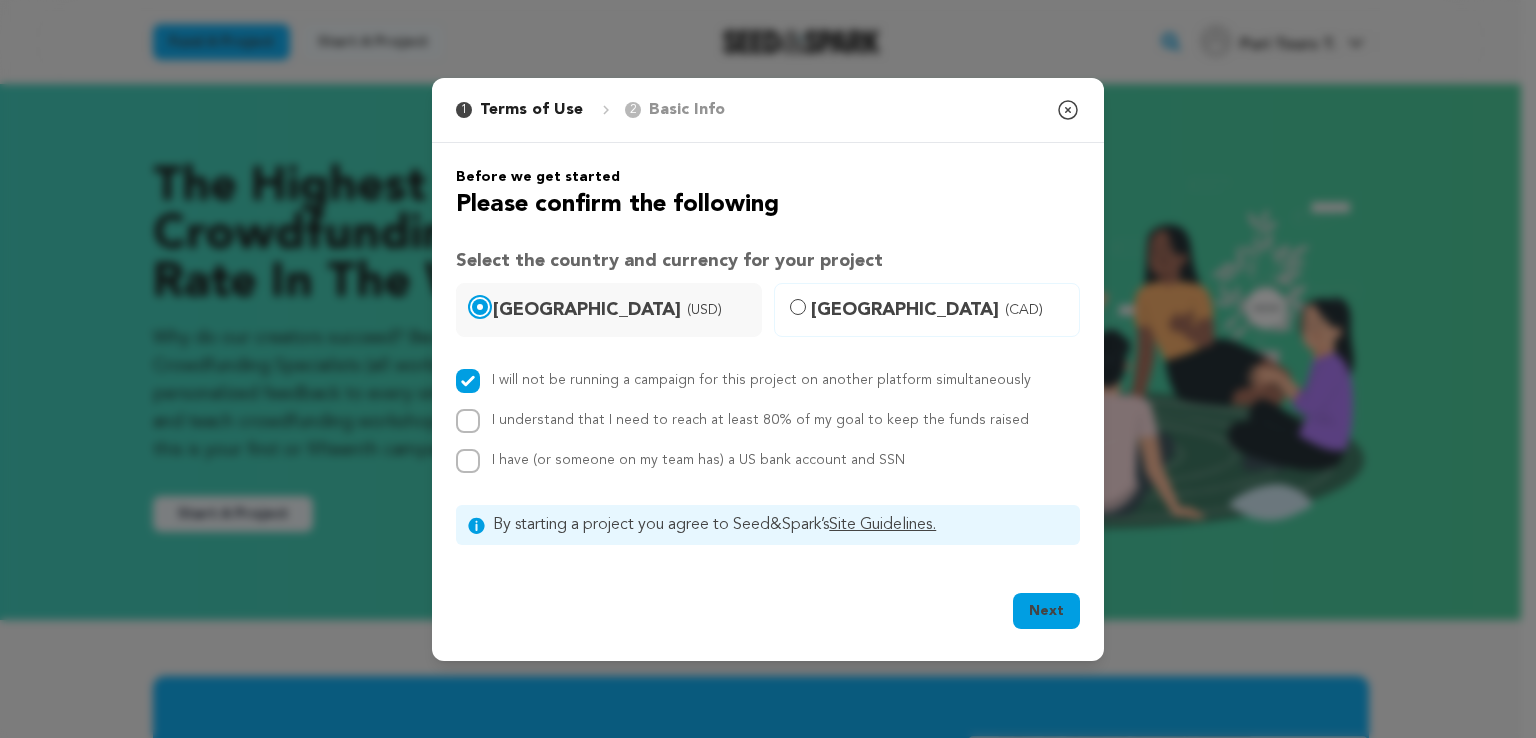 click on "United States
(USD)" at bounding box center (480, 307) 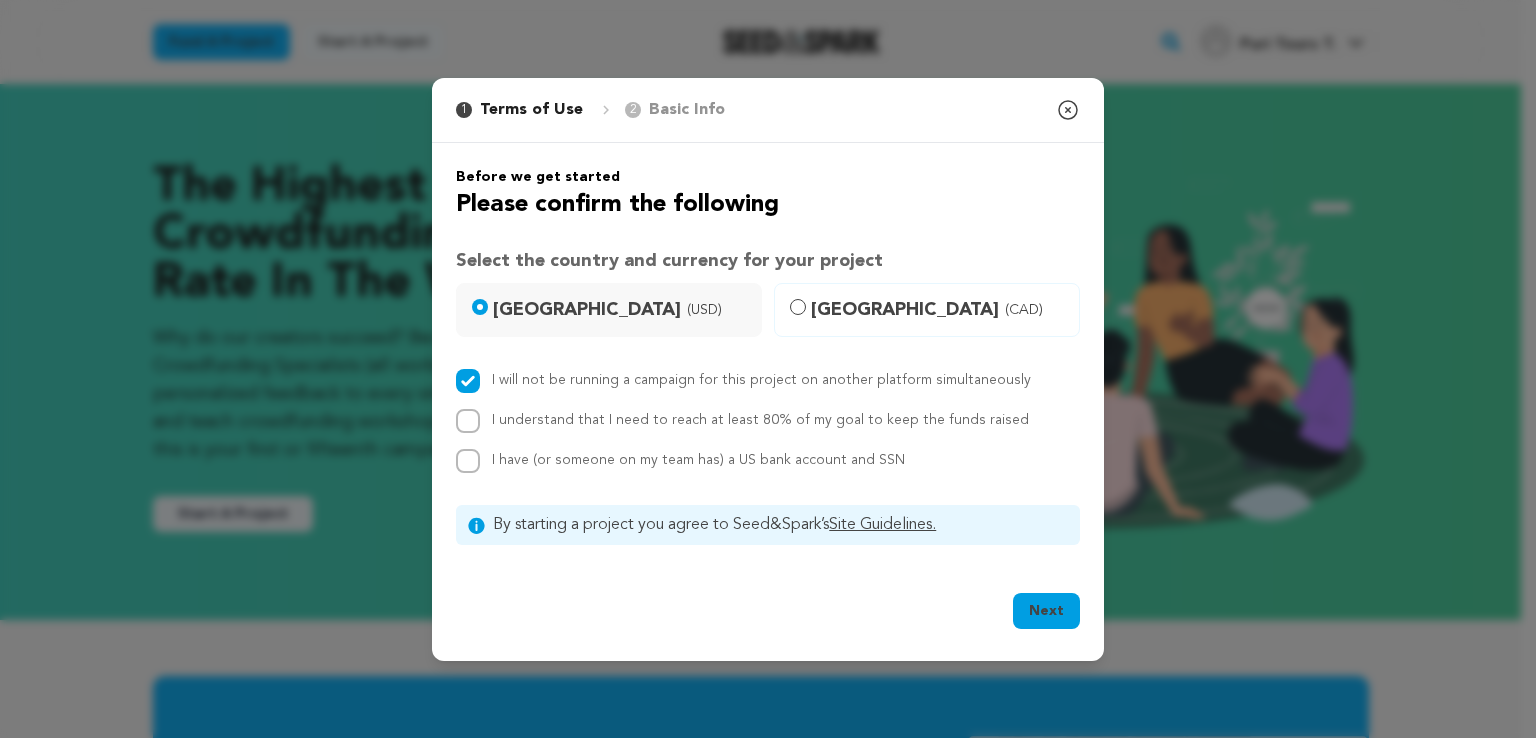 click on "Next" at bounding box center (1046, 611) 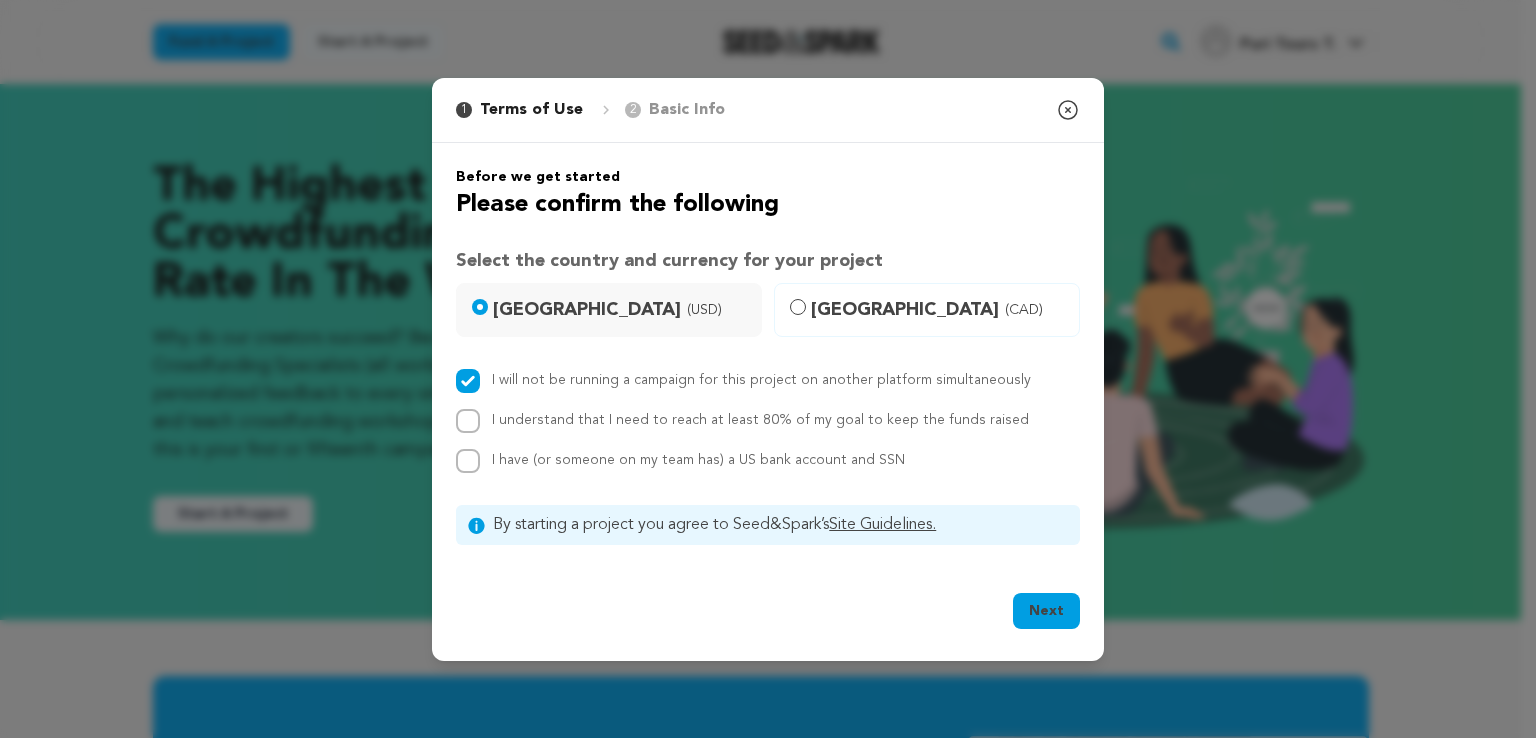 click on "Next" at bounding box center [1046, 611] 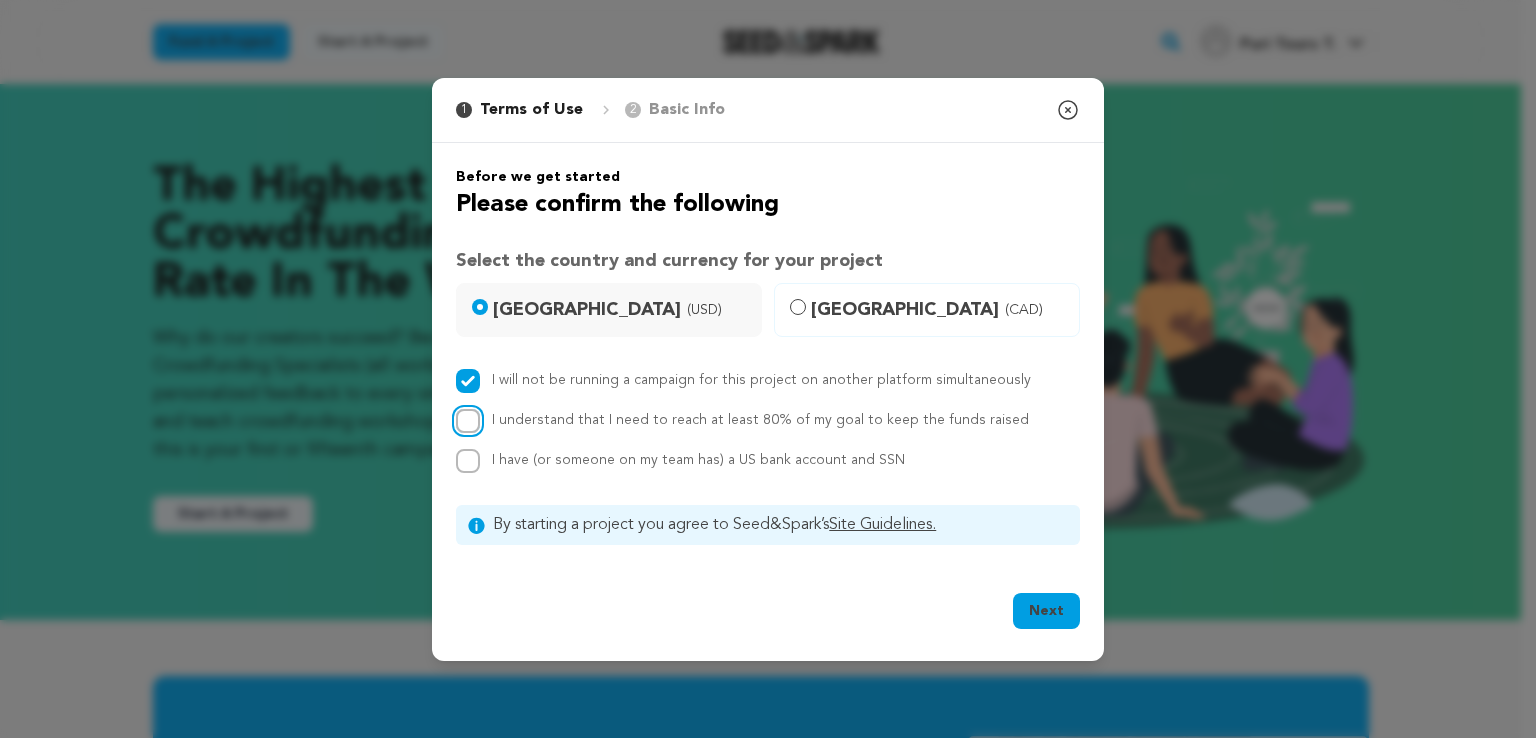 click on "I understand that I need to reach at least 80% of my goal to keep the
funds raised" at bounding box center (468, 421) 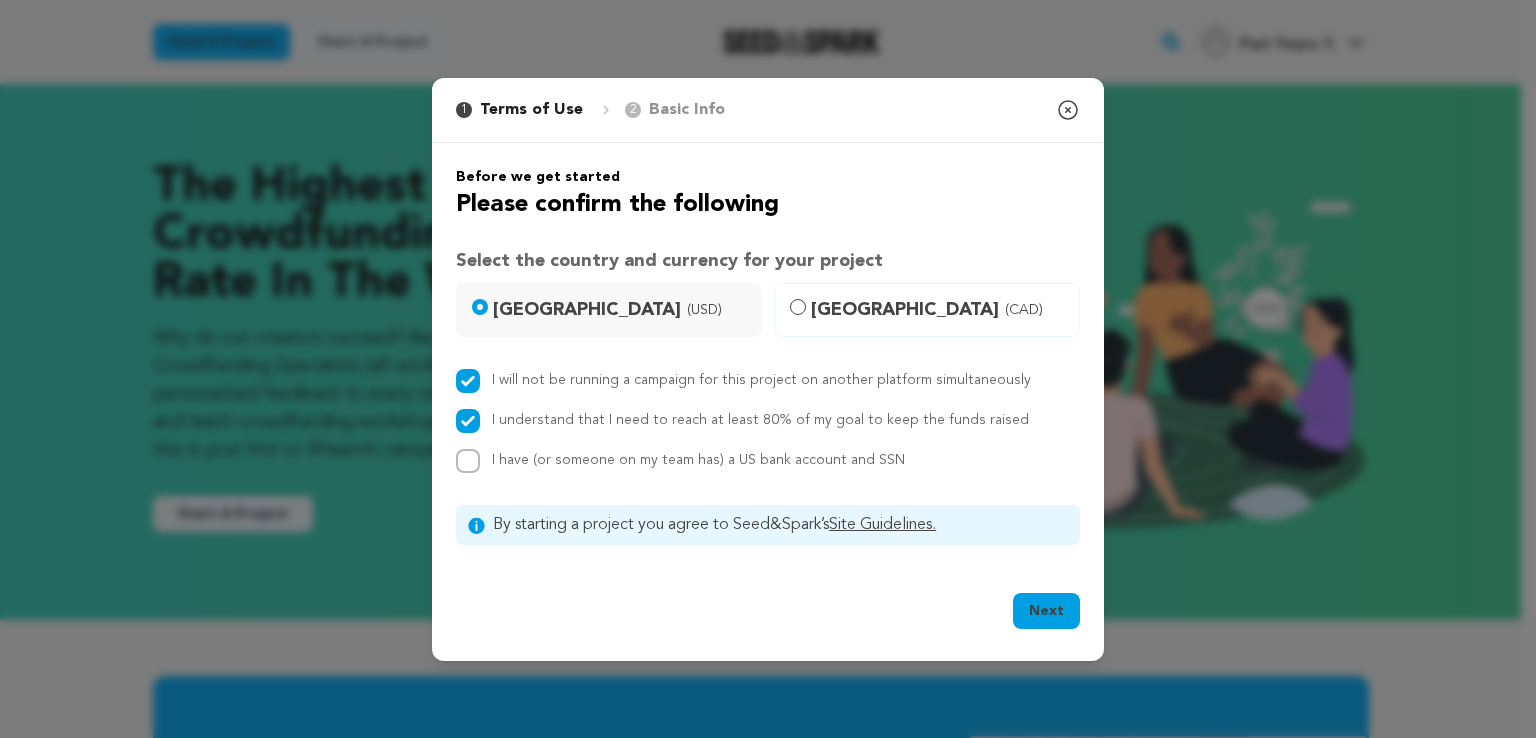 click on "Before we get started
Please confirm the following
Select the country and currency for your project
United States
(USD)
Canada
(CAD)
I will not be running a campaign for this project on another platform
simultaneously
I understand that I need to reach at least 80% of my goal to keep the
funds raised
I have (or someone on my team has) a US bank account and SSN" at bounding box center (768, 356) 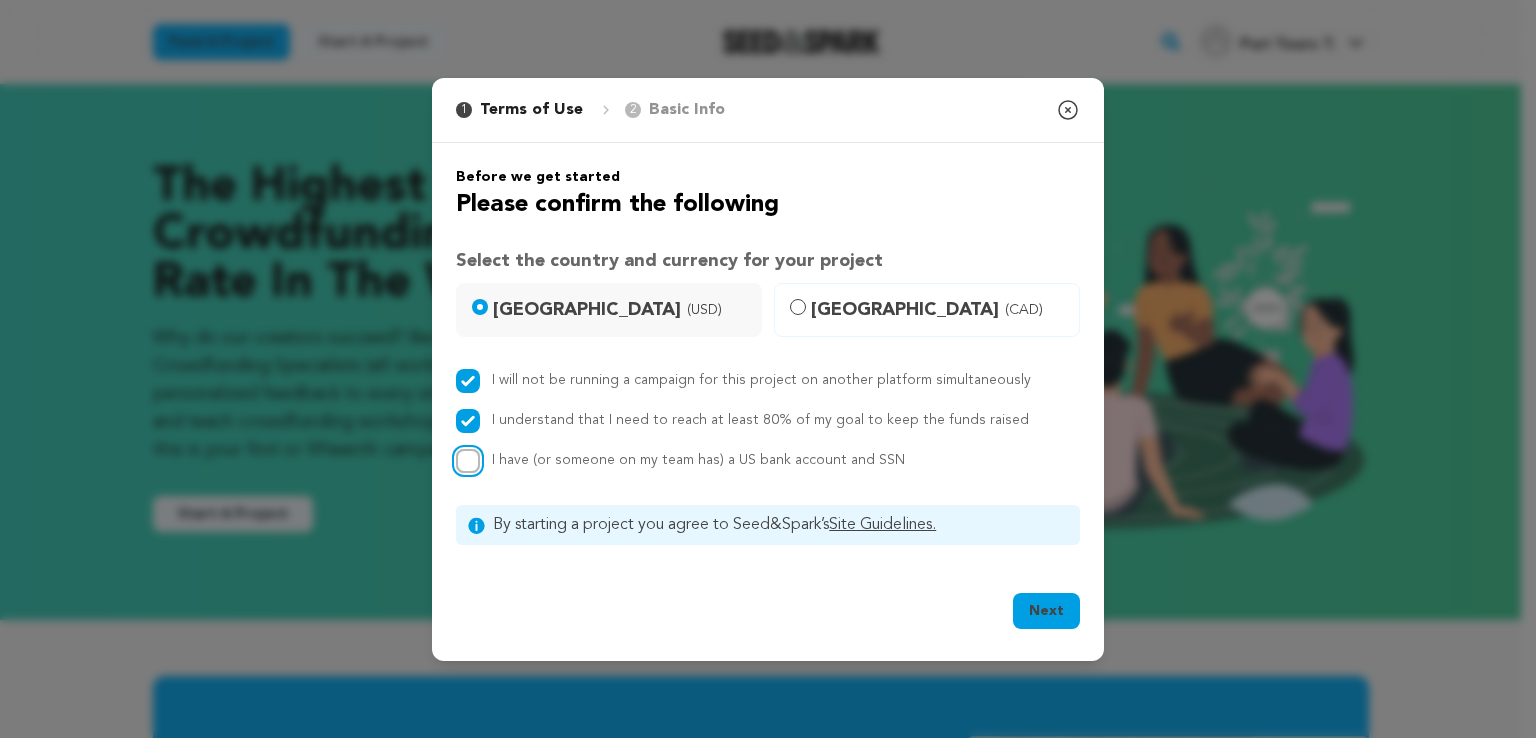 click on "I have (or someone on my team has) a US bank account and SSN" at bounding box center (468, 461) 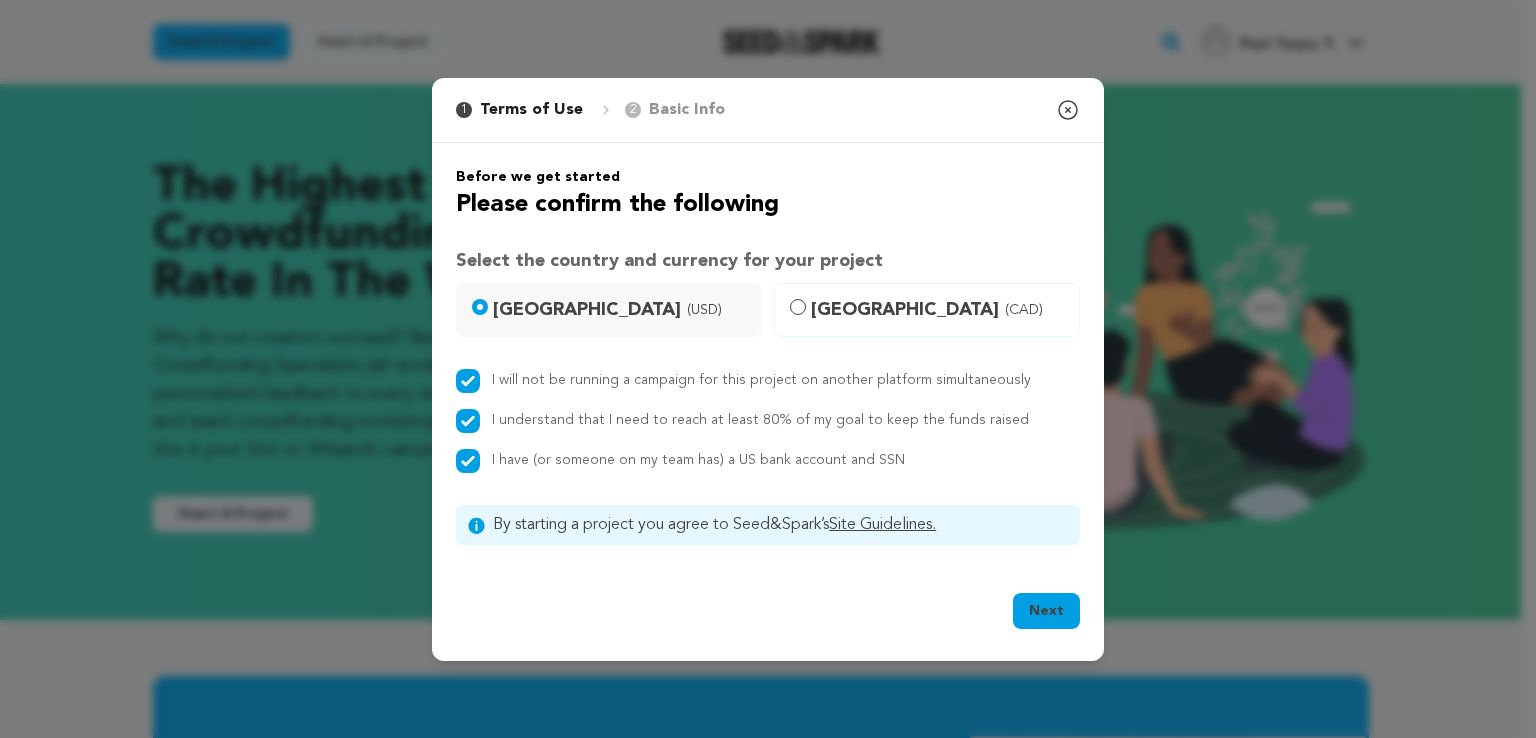 click on "Next" at bounding box center [1046, 611] 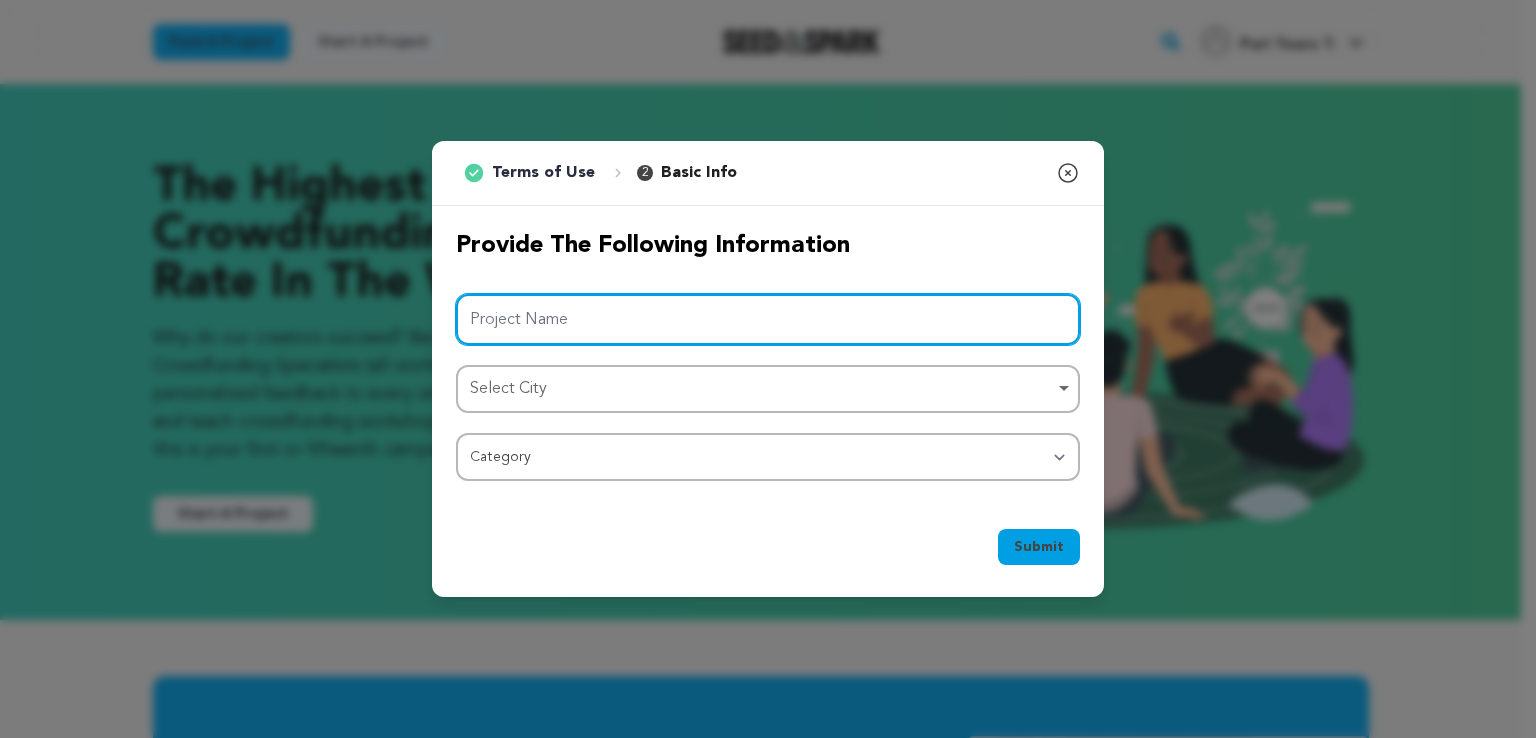 click on "Project Name" at bounding box center [768, 319] 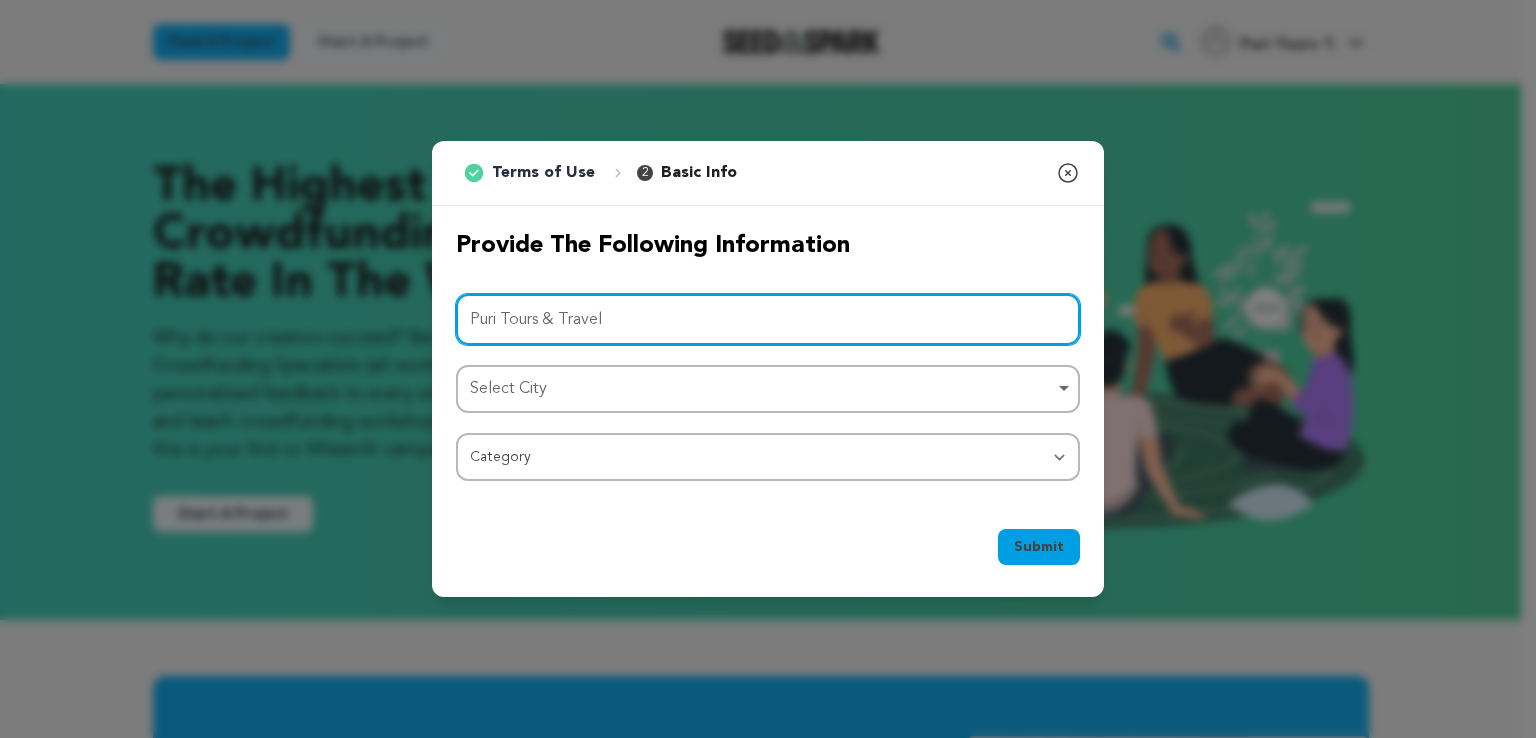 click on "Select City Remove item" at bounding box center (768, 389) 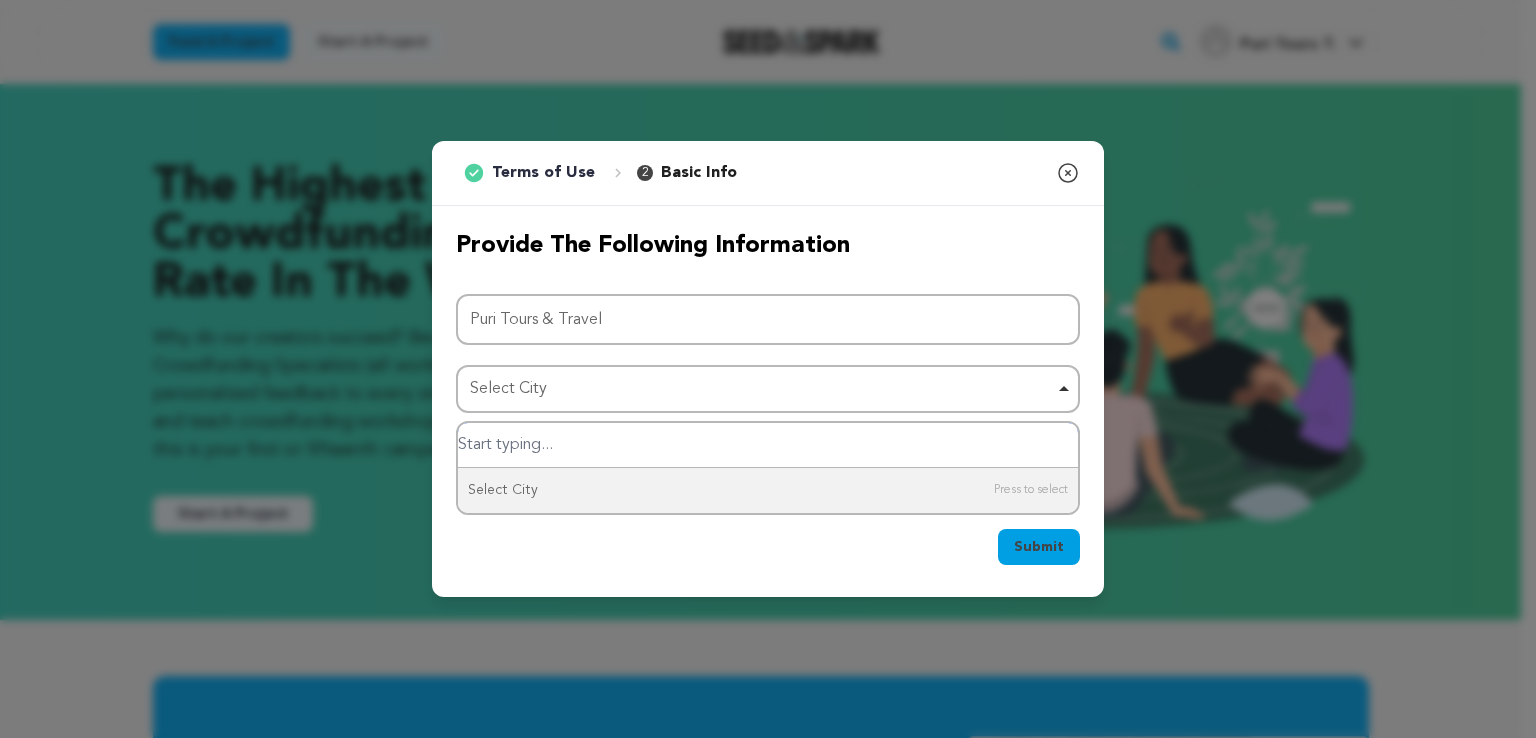 click at bounding box center [768, 445] 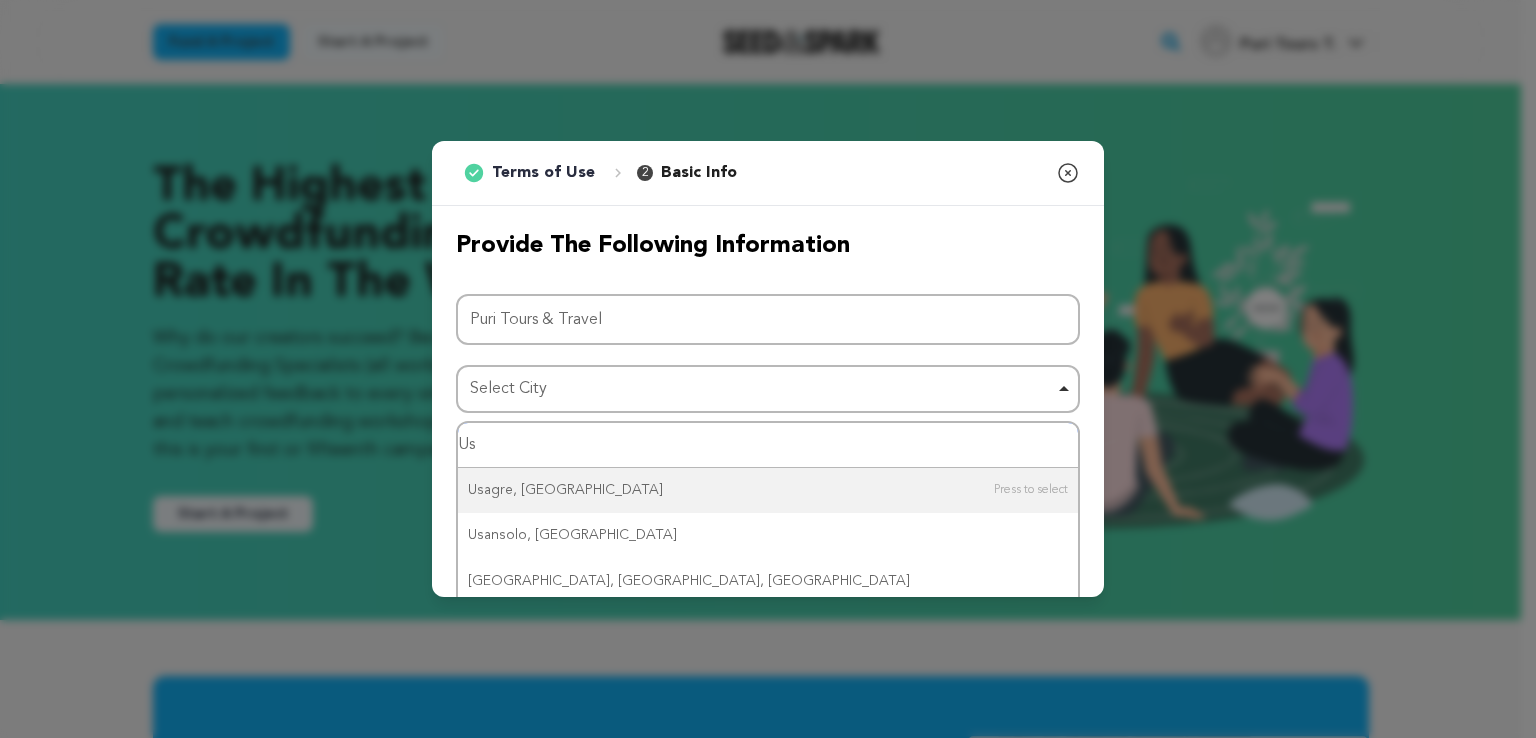 type on "U" 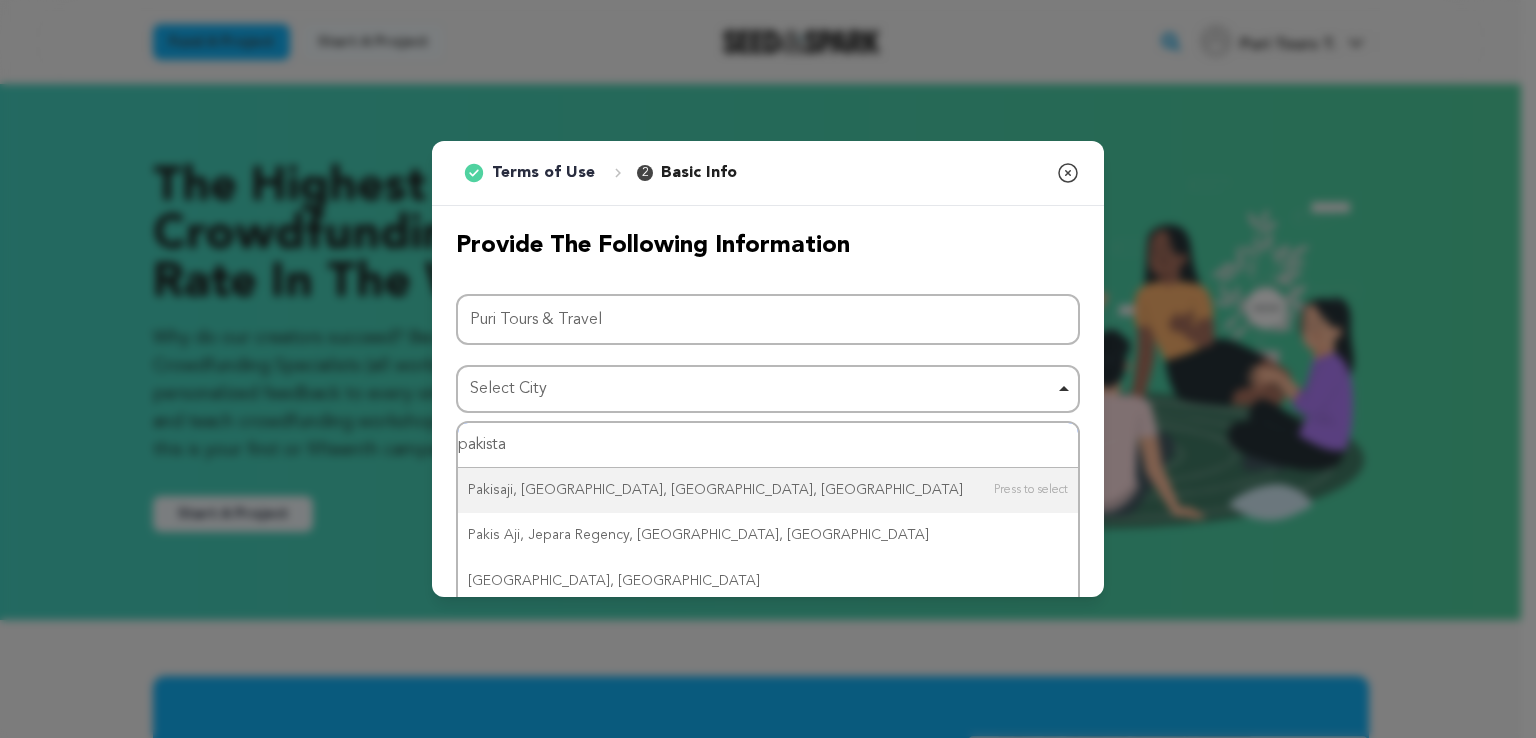 type on "pakistan" 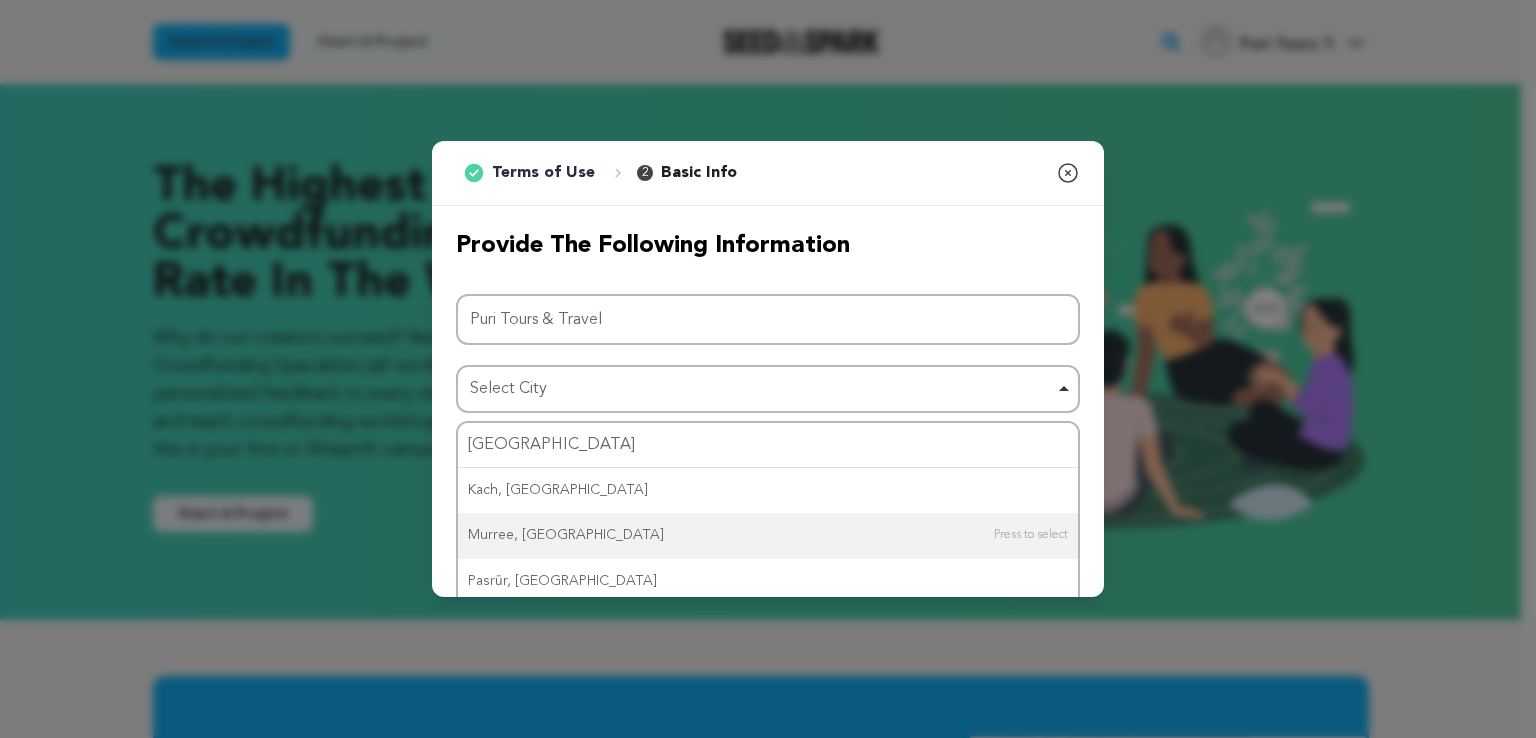 type 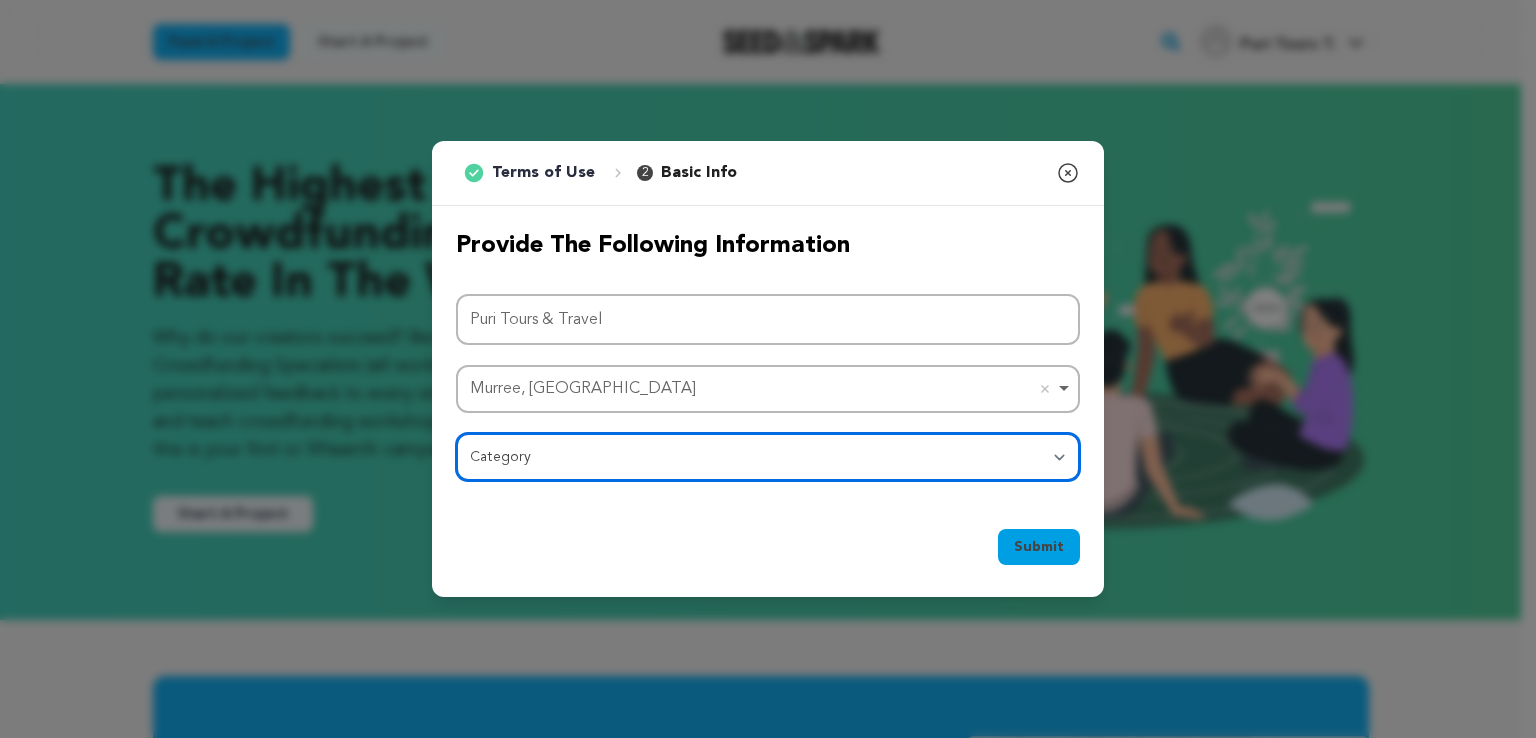 click on "Category
Film Feature
Film Short
Series
Film Festival
Company
Music Video
VR Experience
Comics
Artist Residency
Art & Photography
Collective
Dance
Games
Music
Radio & Podcasts
Orgs & Companies
Writing & Publishing
Venue & Spaces
Theatre" at bounding box center (768, 457) 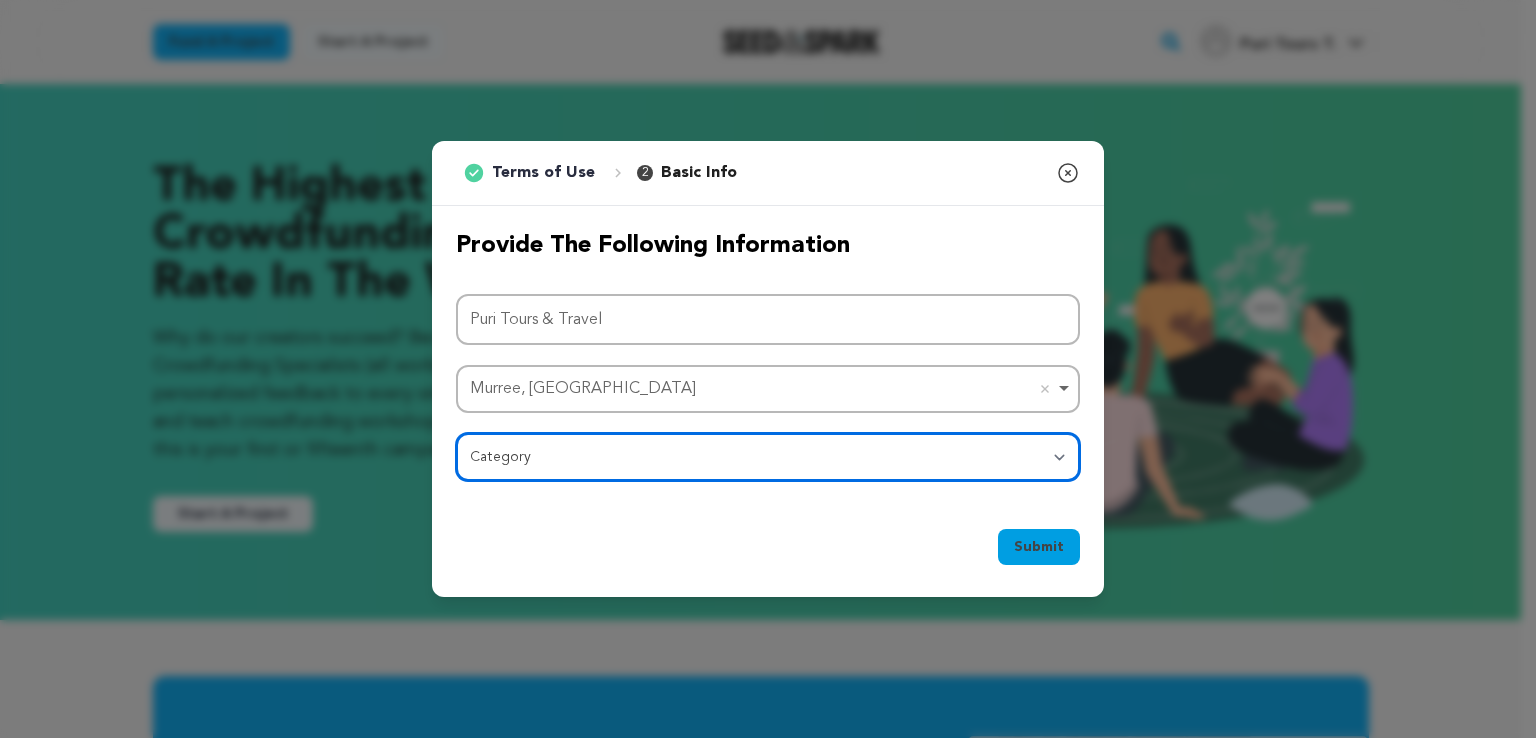 select on "10117" 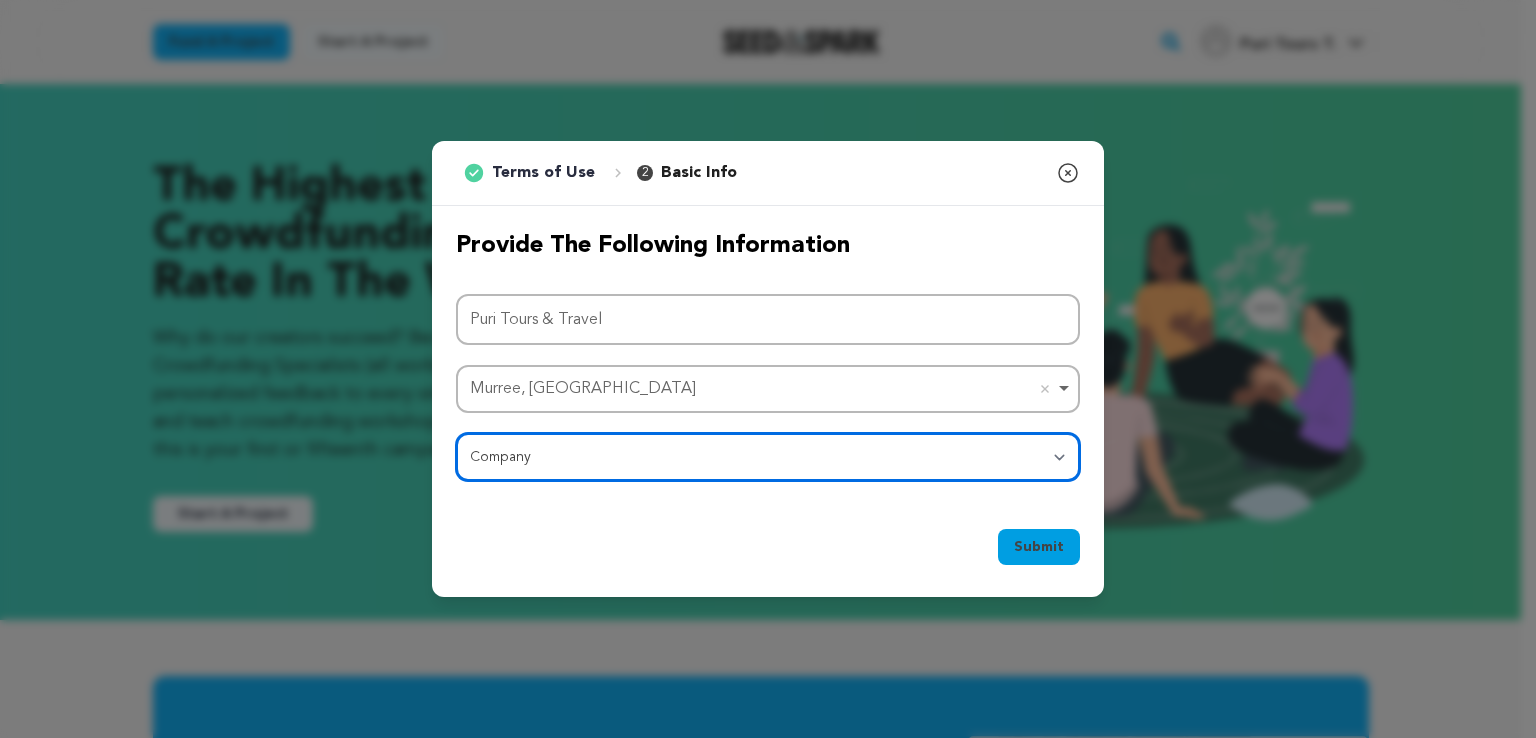 click on "Category
Film Feature
Film Short
Series
Film Festival
Company
Music Video
VR Experience
Comics
Artist Residency
Art & Photography
Collective
Dance
Games
Music
Radio & Podcasts
Orgs & Companies
Writing & Publishing
Venue & Spaces
Theatre" at bounding box center (768, 457) 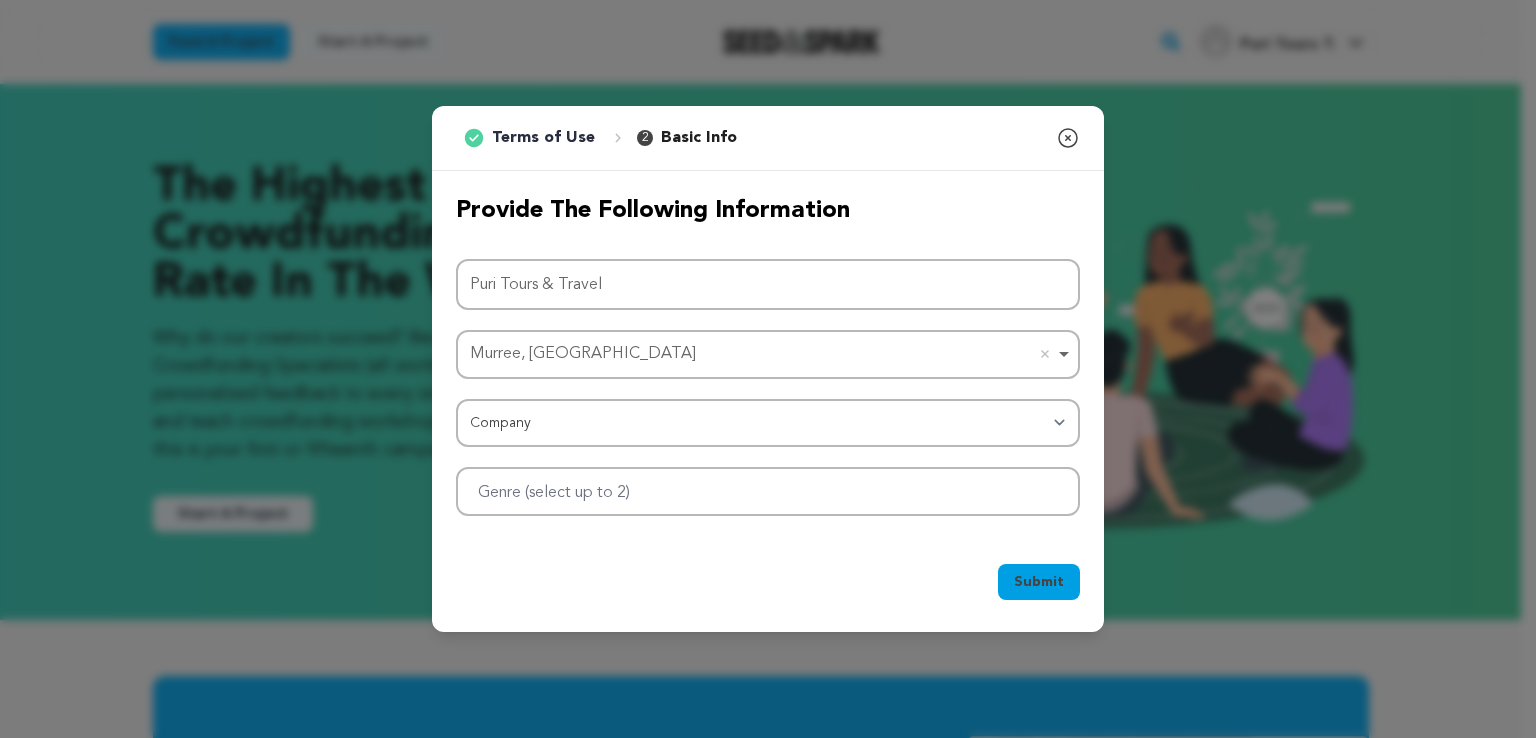 click on "Submit" at bounding box center (1039, 582) 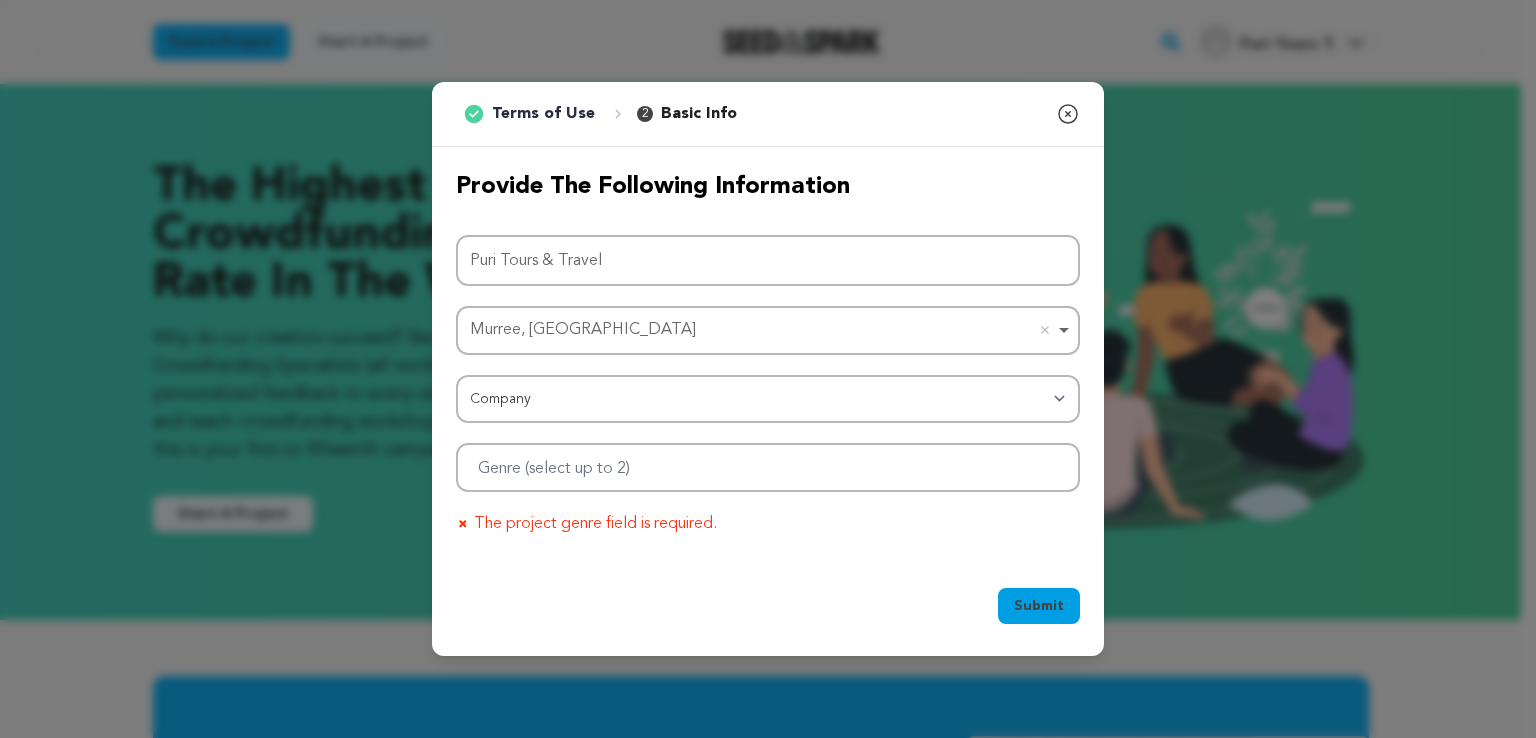 click at bounding box center [768, 467] 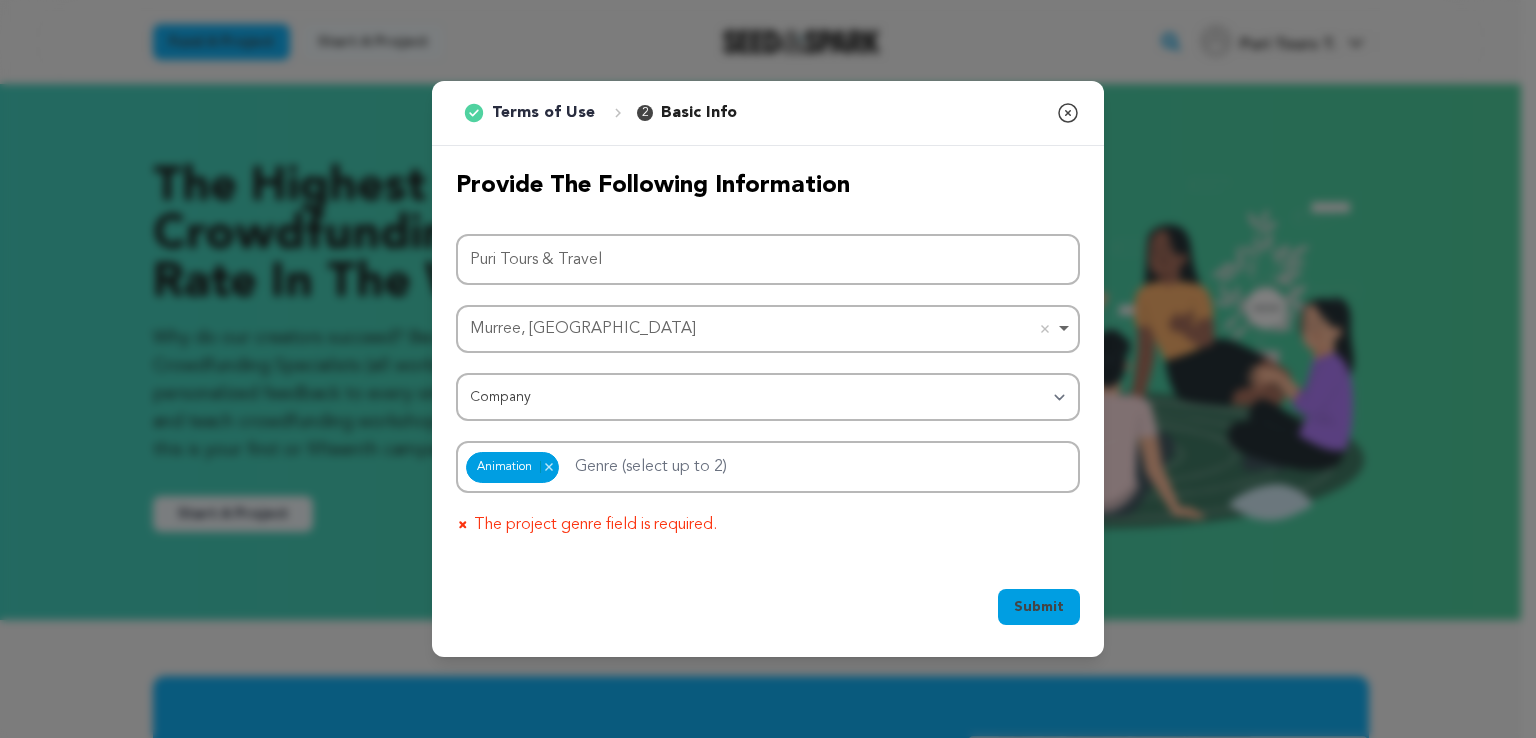 click on "Submit" at bounding box center [1039, 607] 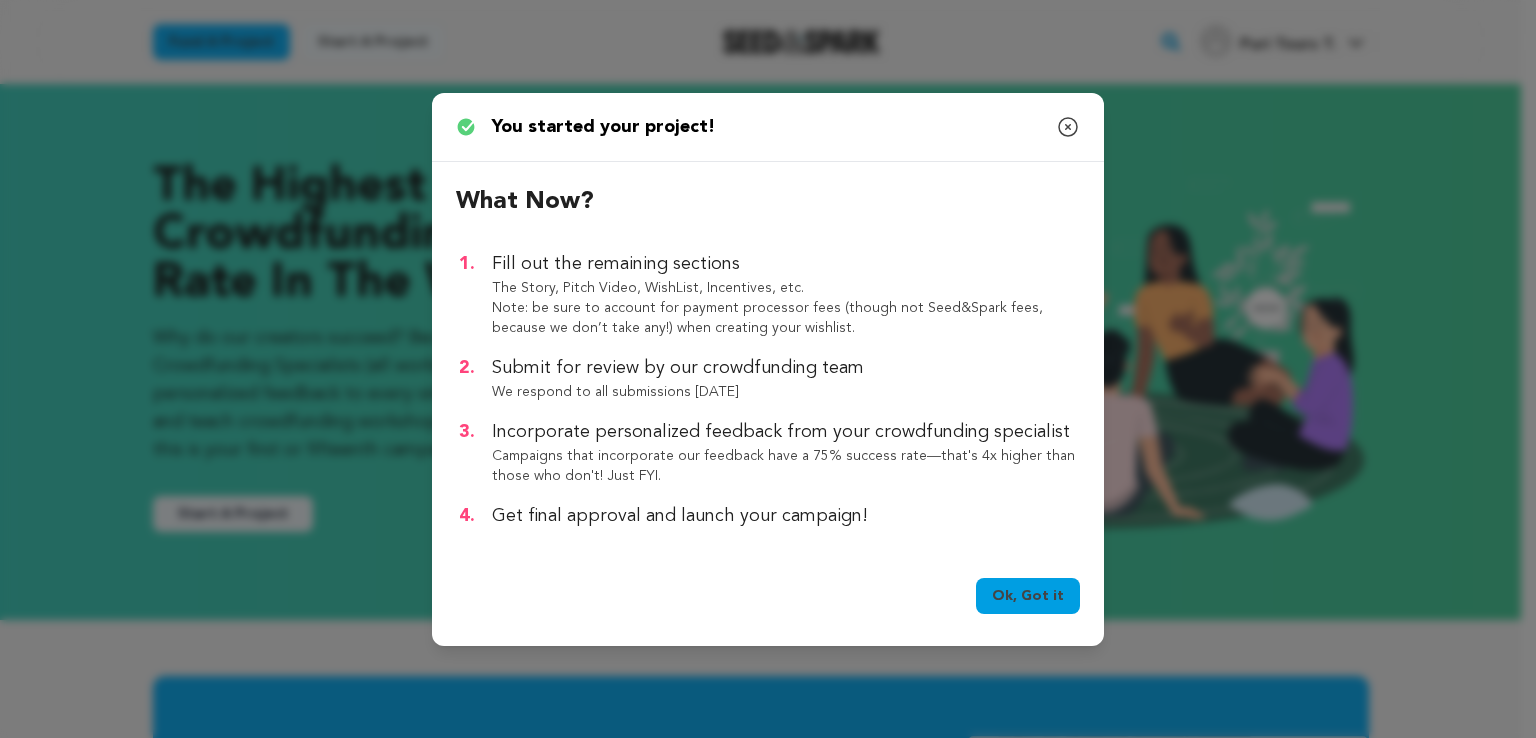 click on "Ok, Got it" at bounding box center [1028, 596] 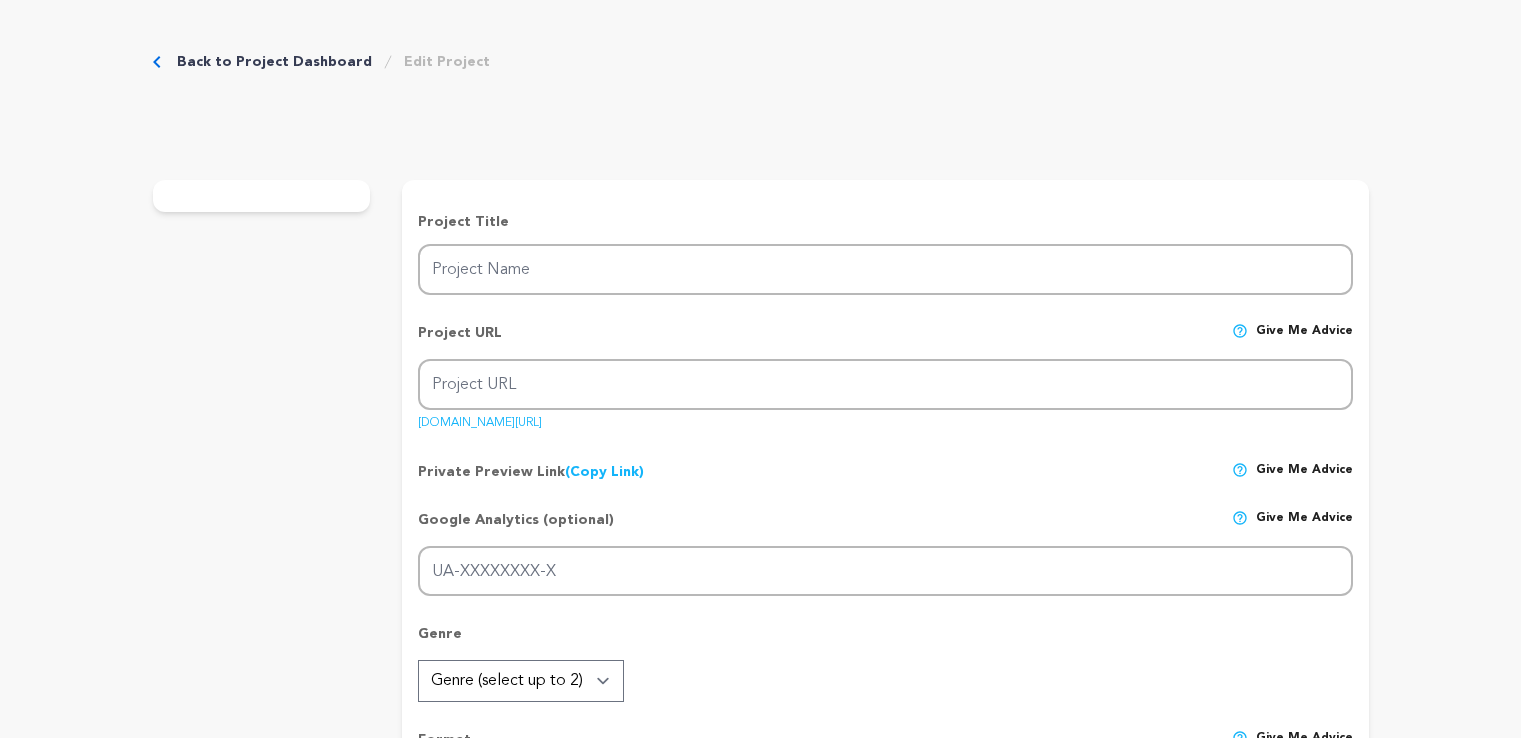 scroll, scrollTop: 0, scrollLeft: 0, axis: both 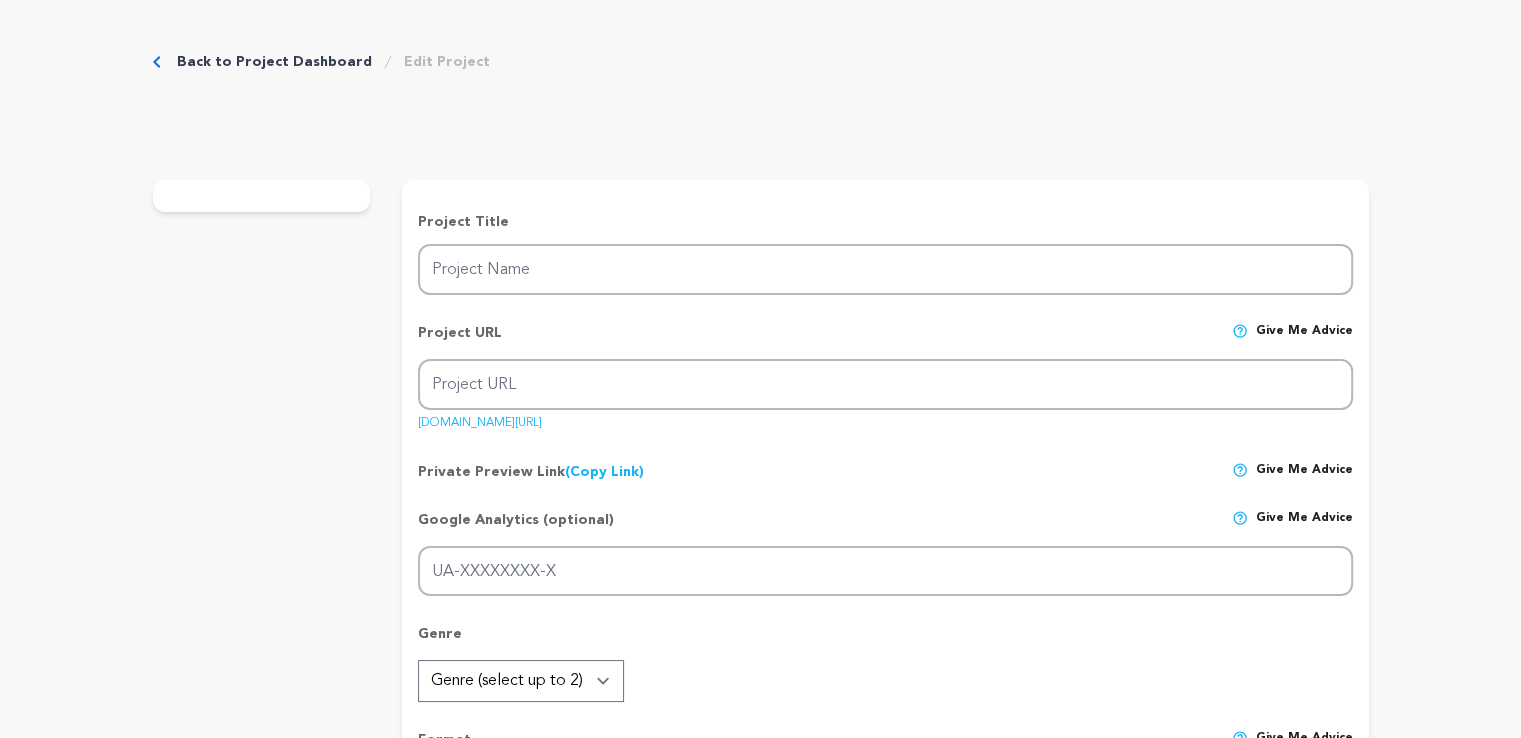 type on "Puri Tours & Travel" 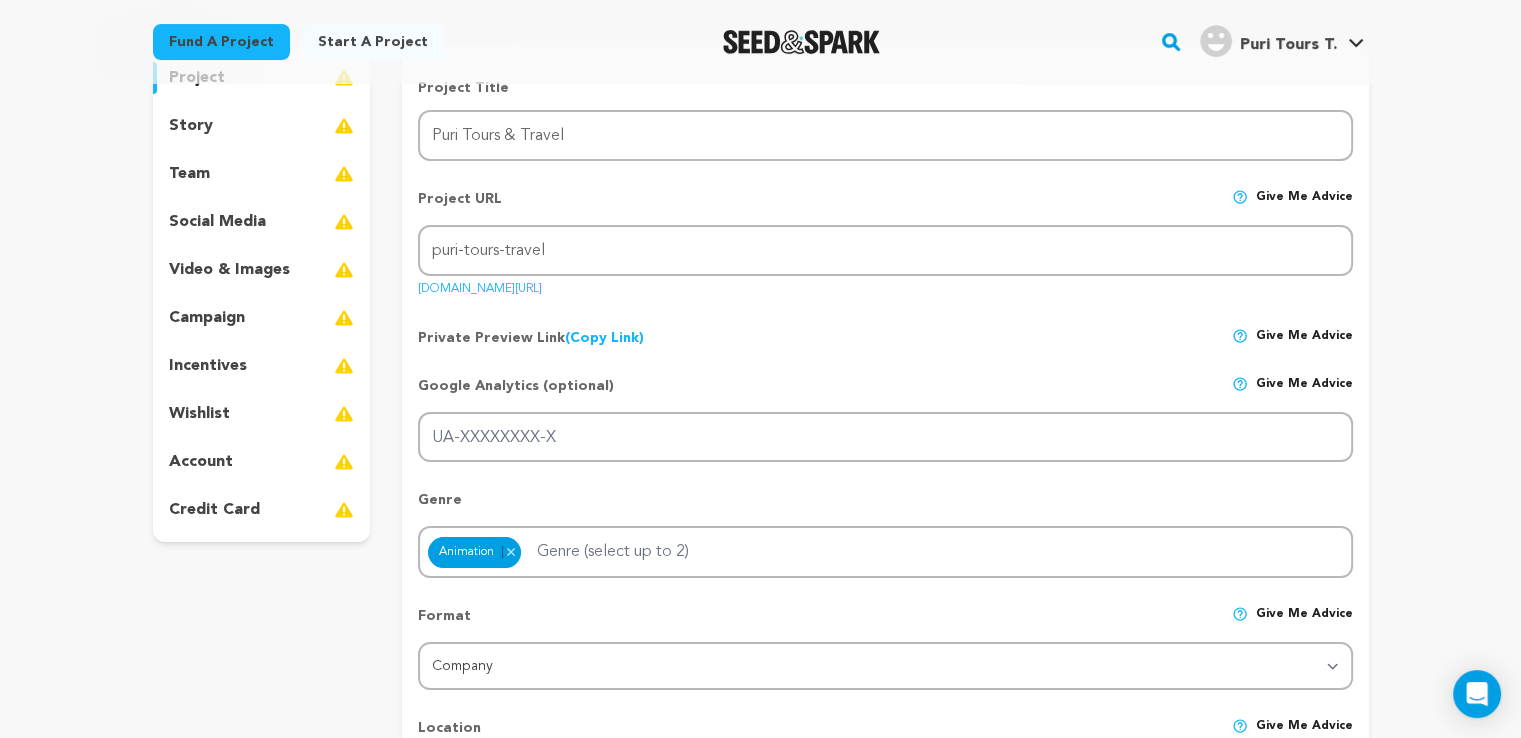 scroll, scrollTop: 222, scrollLeft: 0, axis: vertical 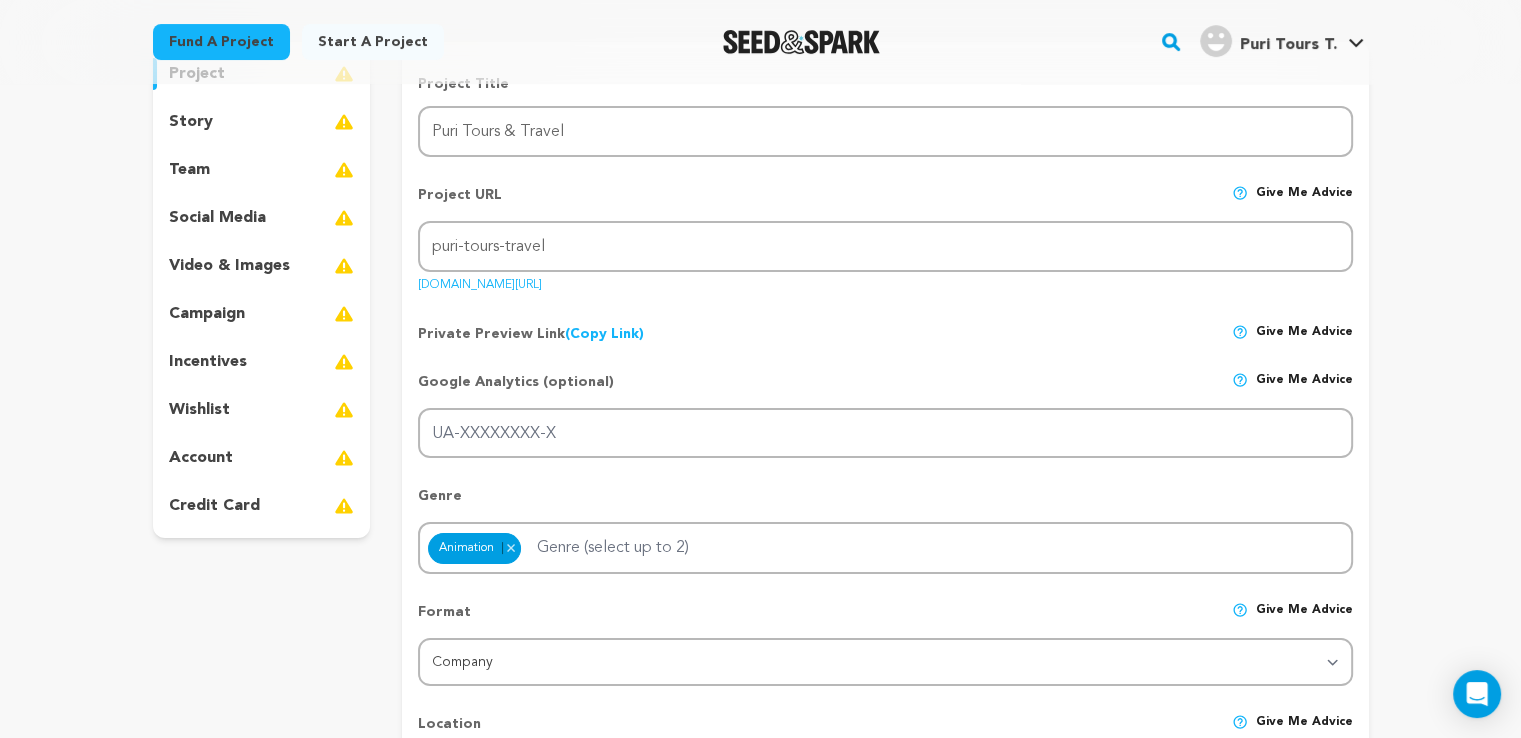 click on "story" at bounding box center (191, 122) 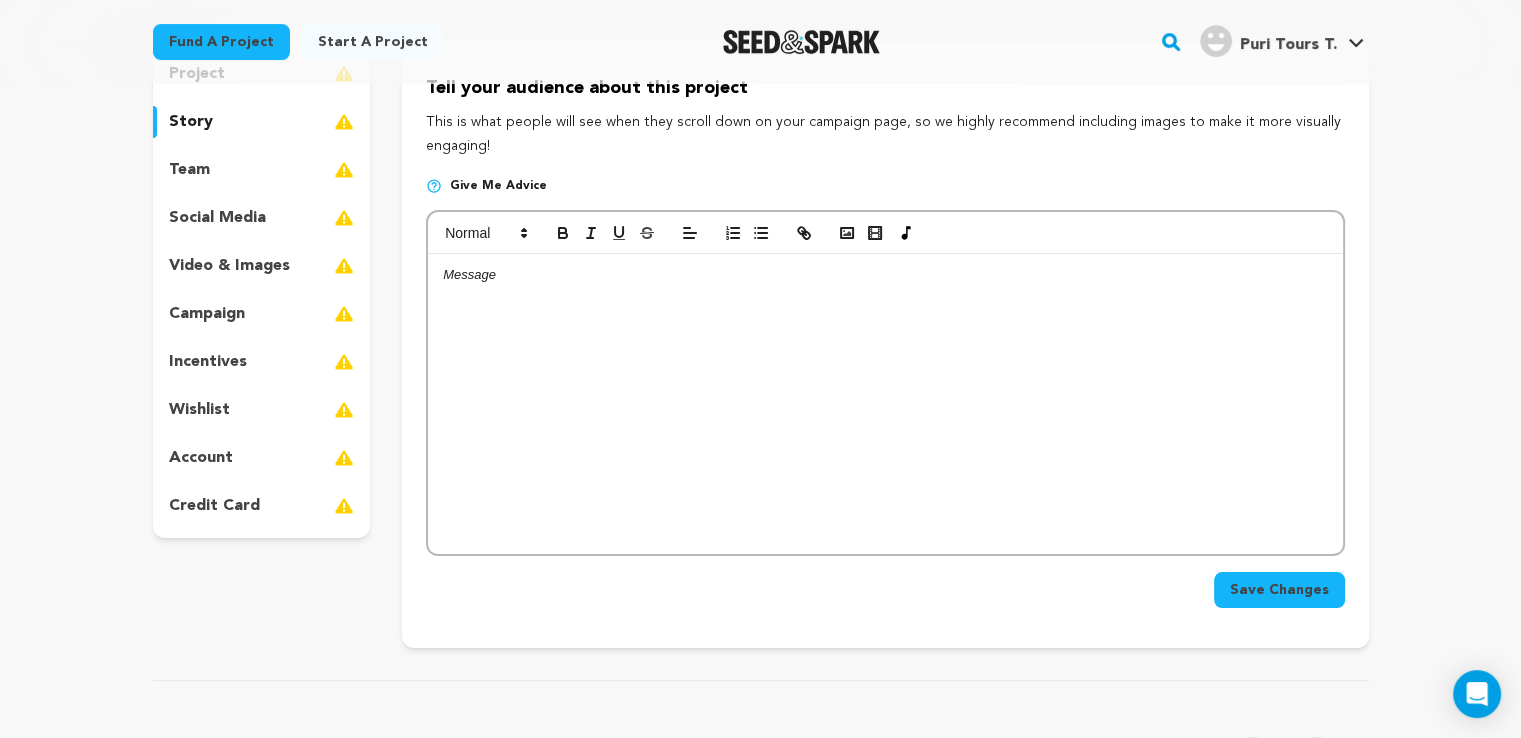 click at bounding box center (885, 404) 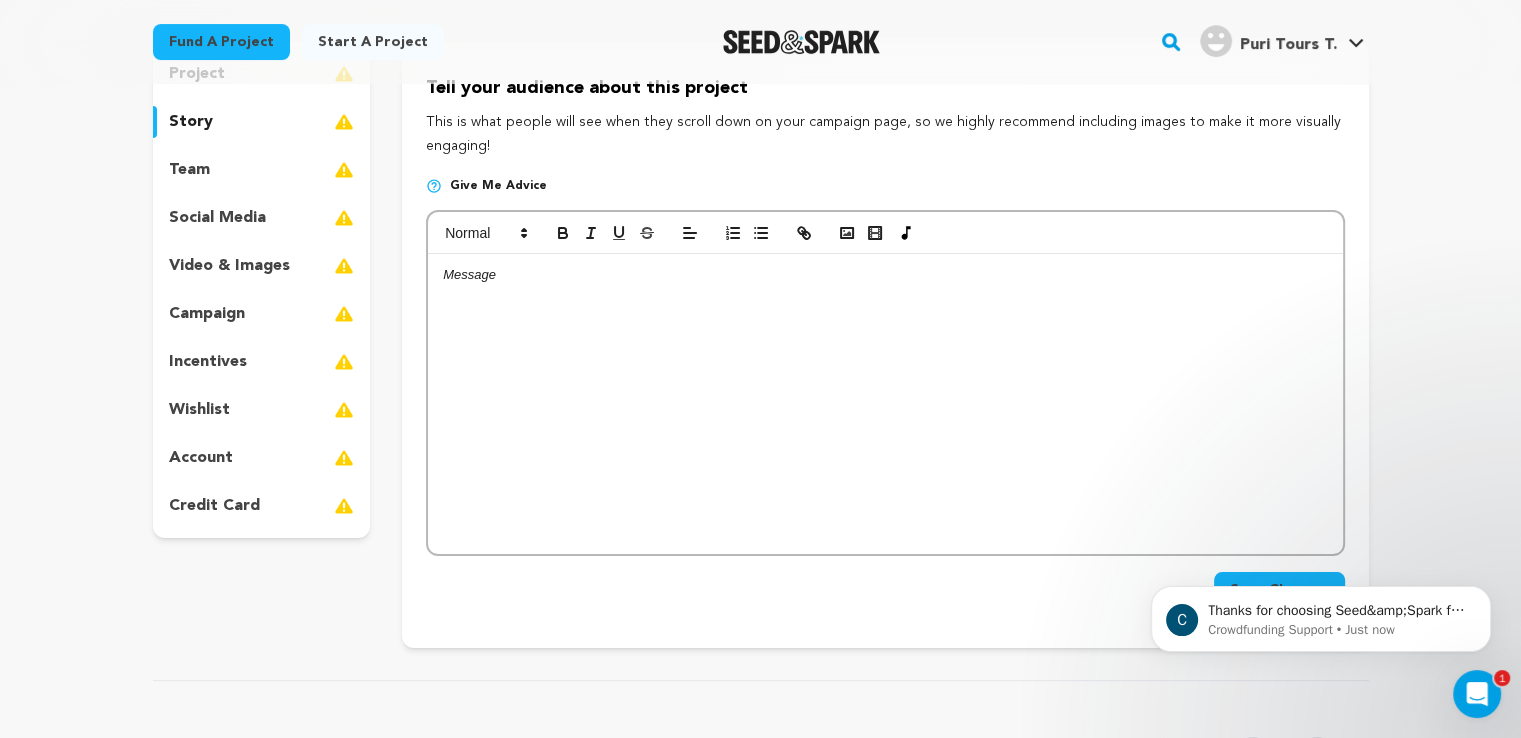 scroll, scrollTop: 0, scrollLeft: 0, axis: both 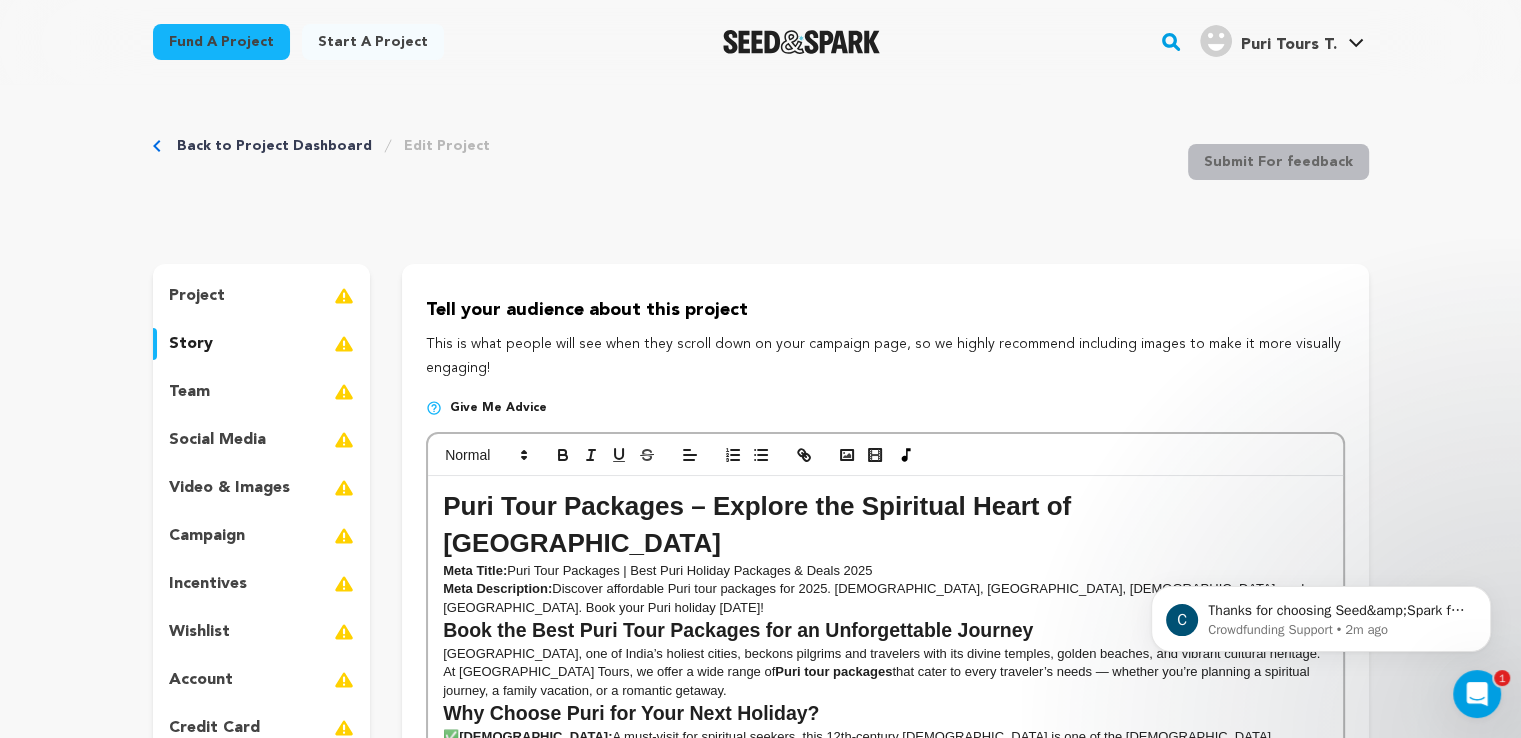click on "This is what people will see when they scroll down on your campaign page, so we highly recommend including
images to make it more visually engaging!" at bounding box center [885, 357] 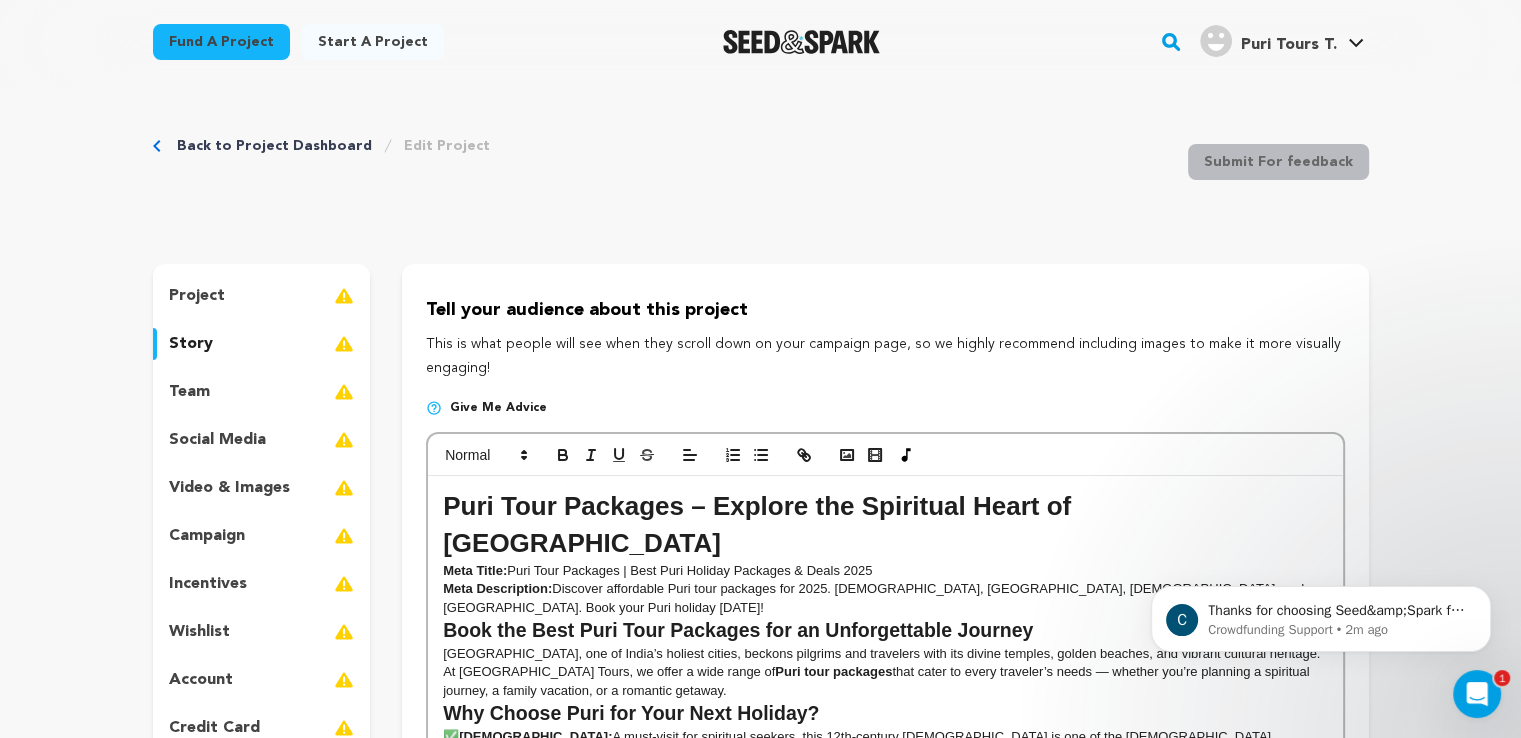 click on "This is what people will see when they scroll down on your campaign page, so we highly recommend including
images to make it more visually engaging!" at bounding box center [885, 357] 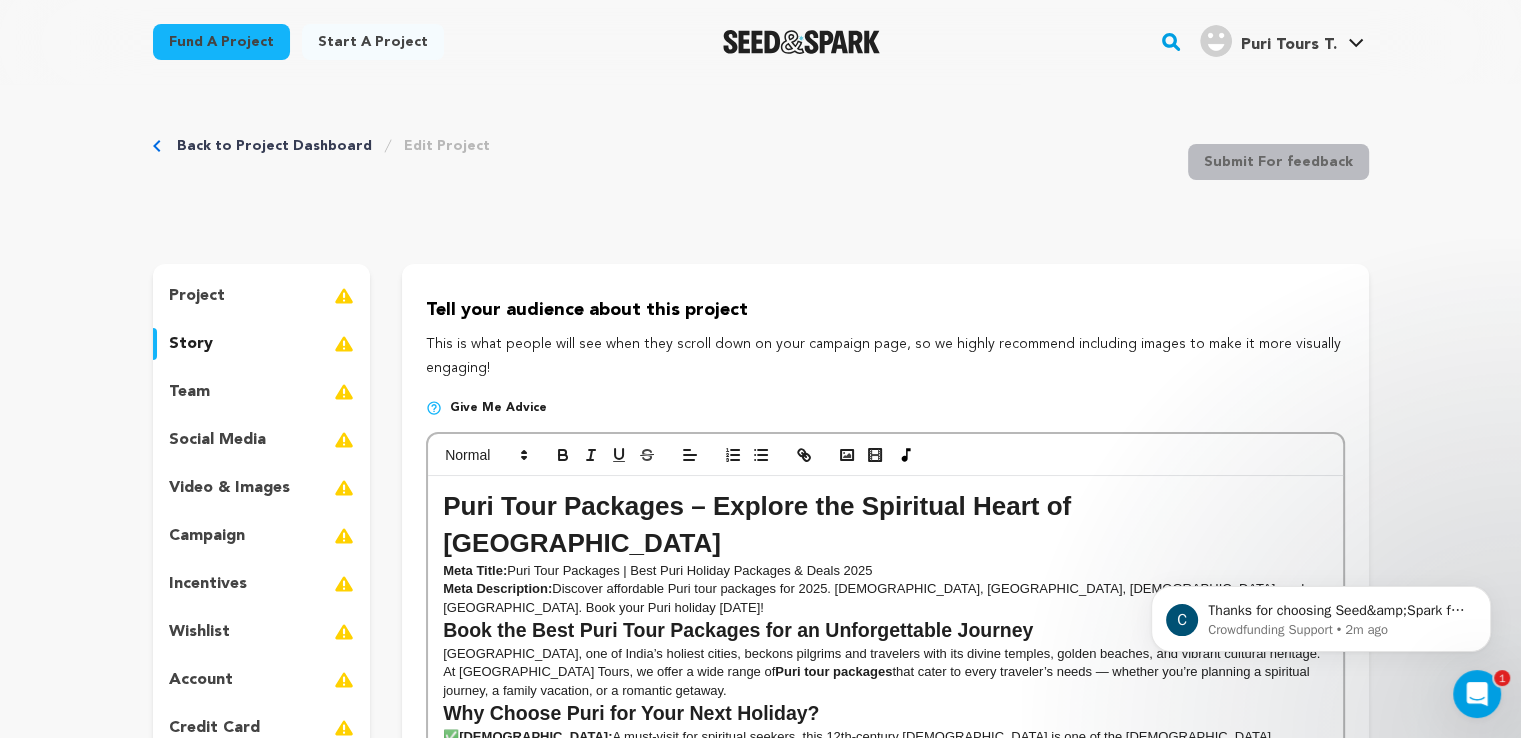 click on "This is what people will see when they scroll down on your campaign page, so we highly recommend including
images to make it more visually engaging!" at bounding box center (885, 357) 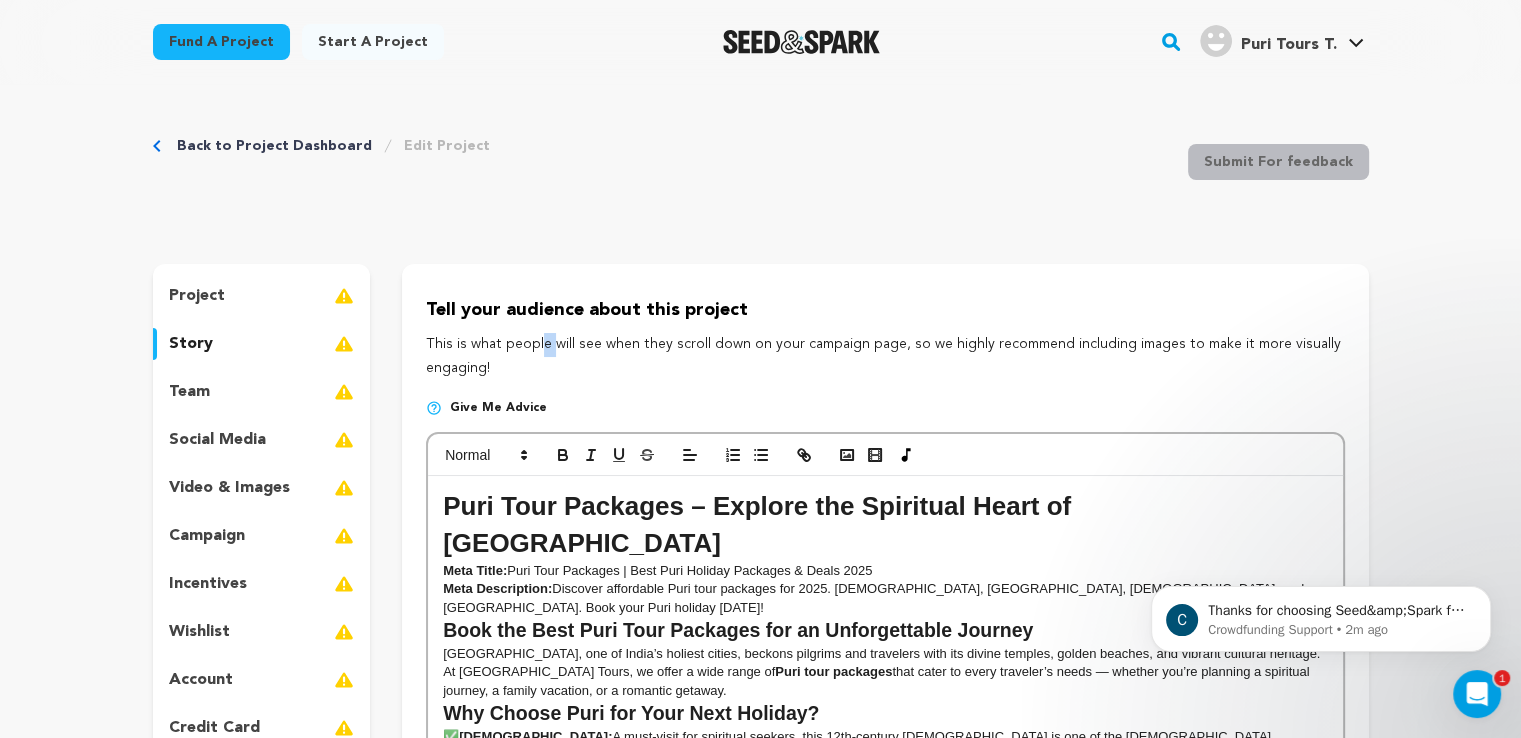 click on "This is what people will see when they scroll down on your campaign page, so we highly recommend including
images to make it more visually engaging!" at bounding box center [885, 357] 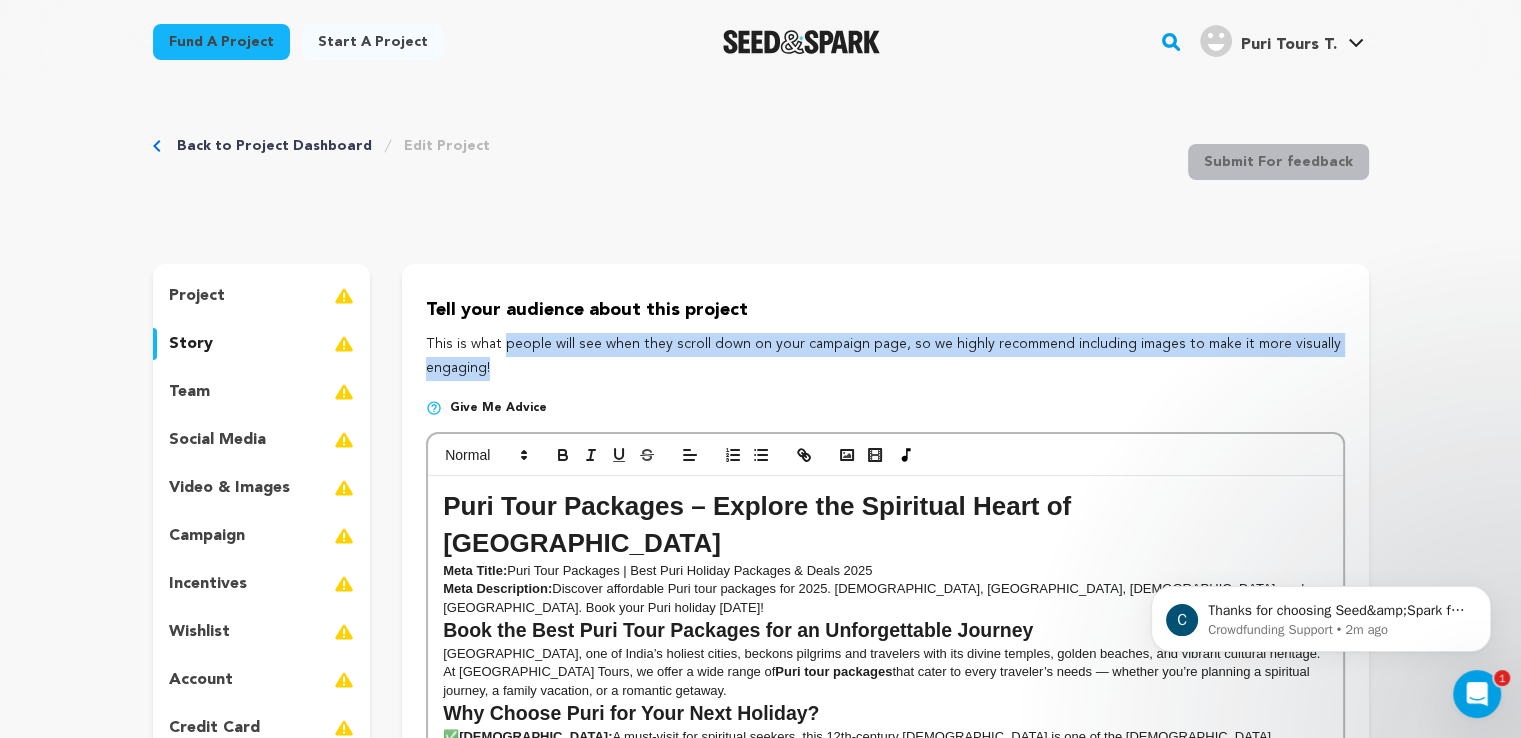 click on "This is what people will see when they scroll down on your campaign page, so we highly recommend including
images to make it more visually engaging!" at bounding box center [885, 357] 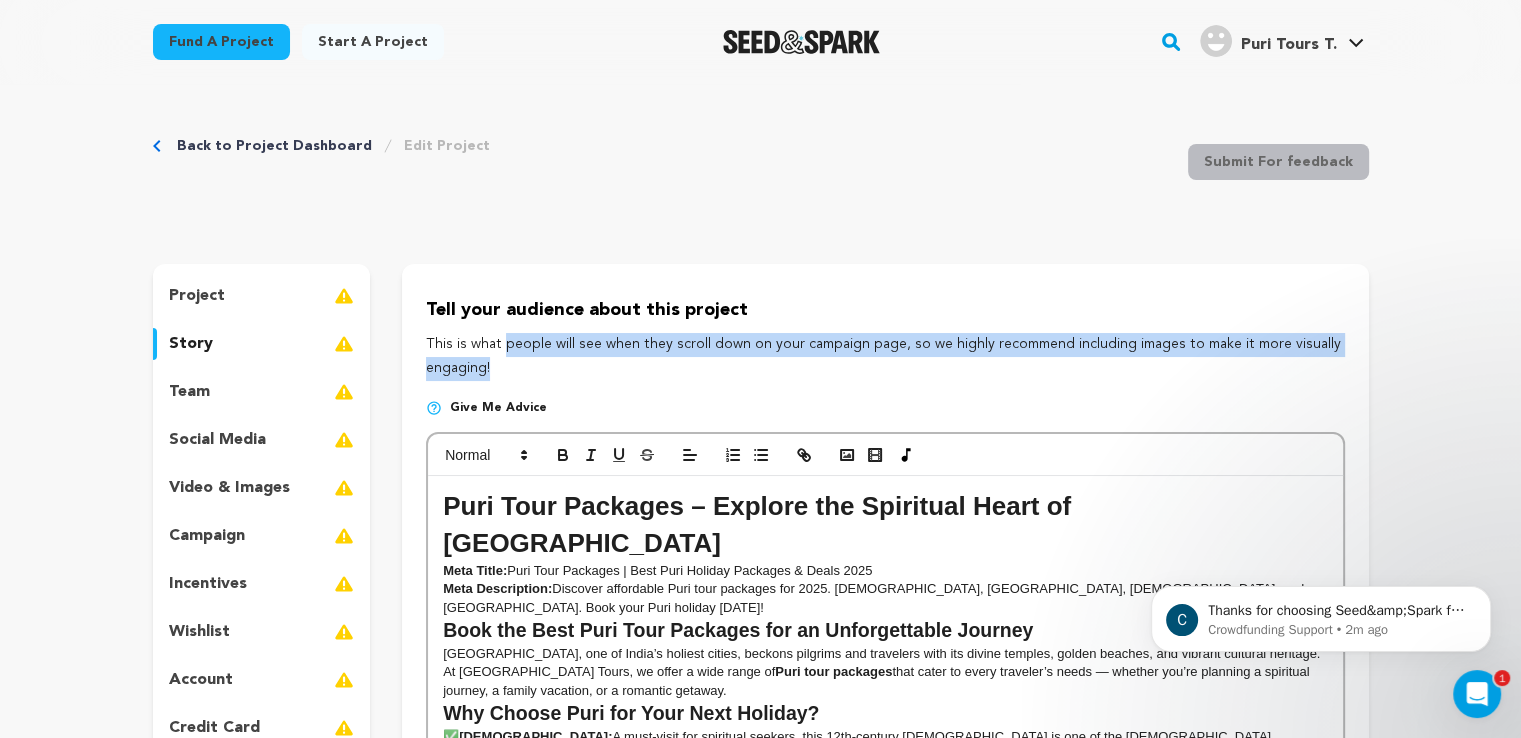 click on "This is what people will see when they scroll down on your campaign page, so we highly recommend including
images to make it more visually engaging!" at bounding box center (885, 357) 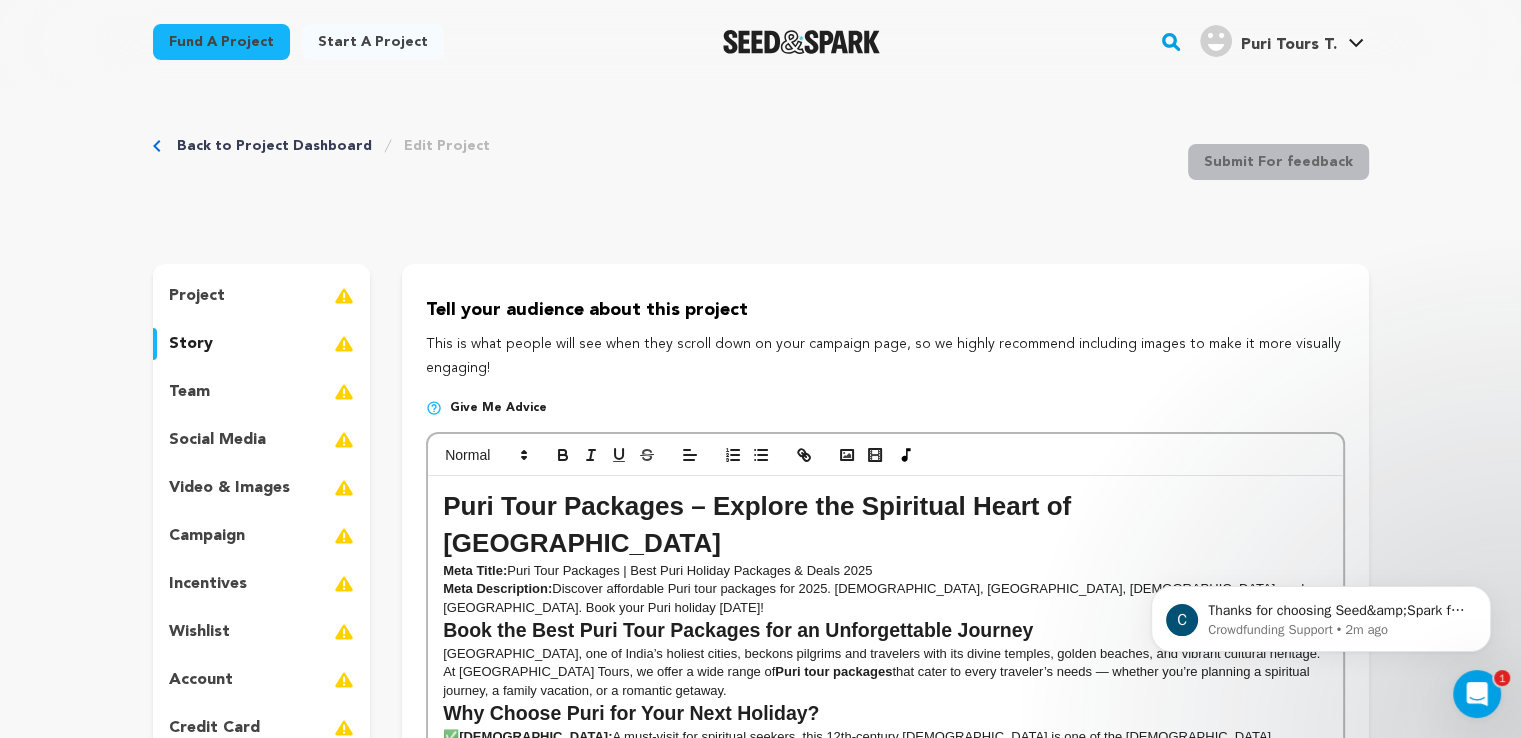 click on "Give me advice" at bounding box center [498, 408] 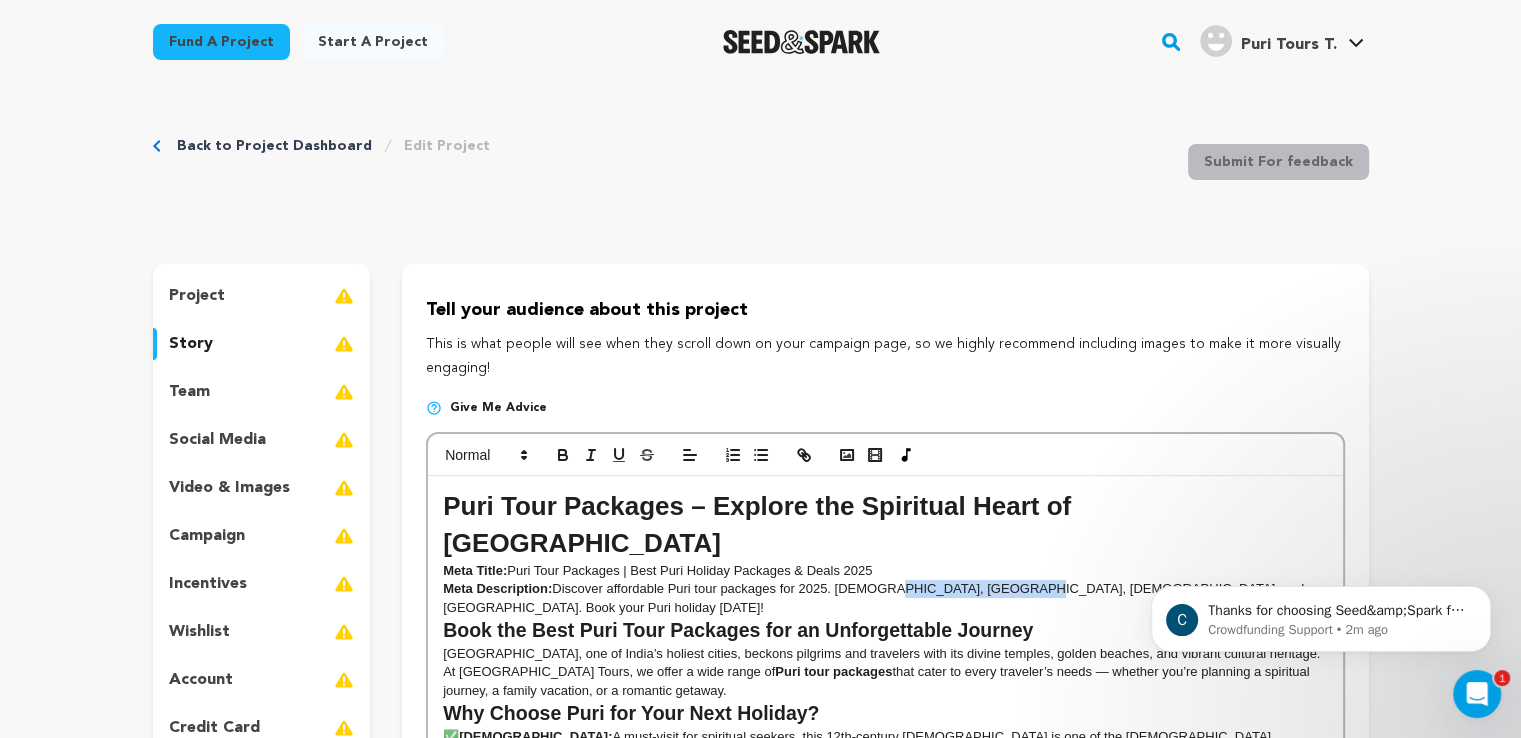 drag, startPoint x: 1001, startPoint y: 555, endPoint x: 868, endPoint y: 561, distance: 133.13527 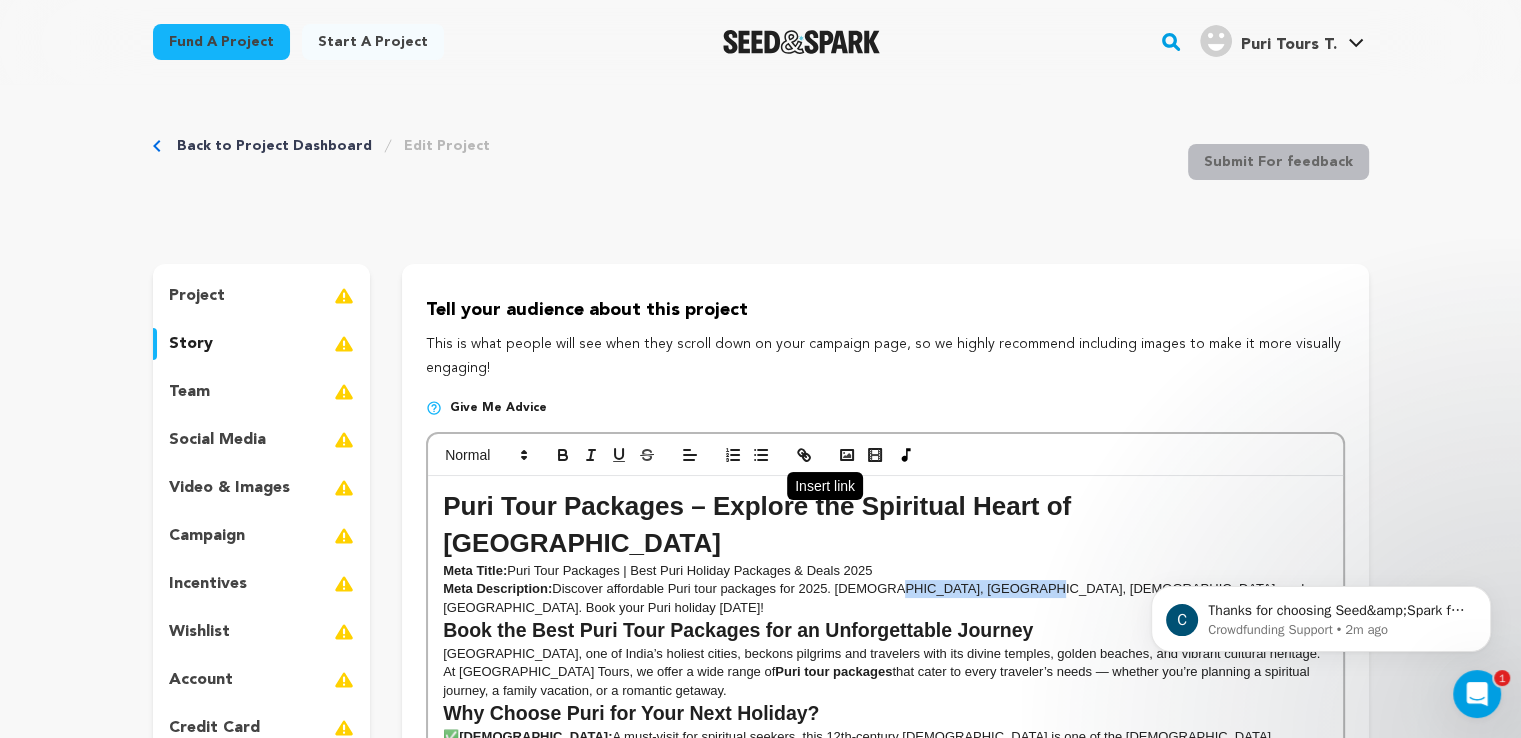 click 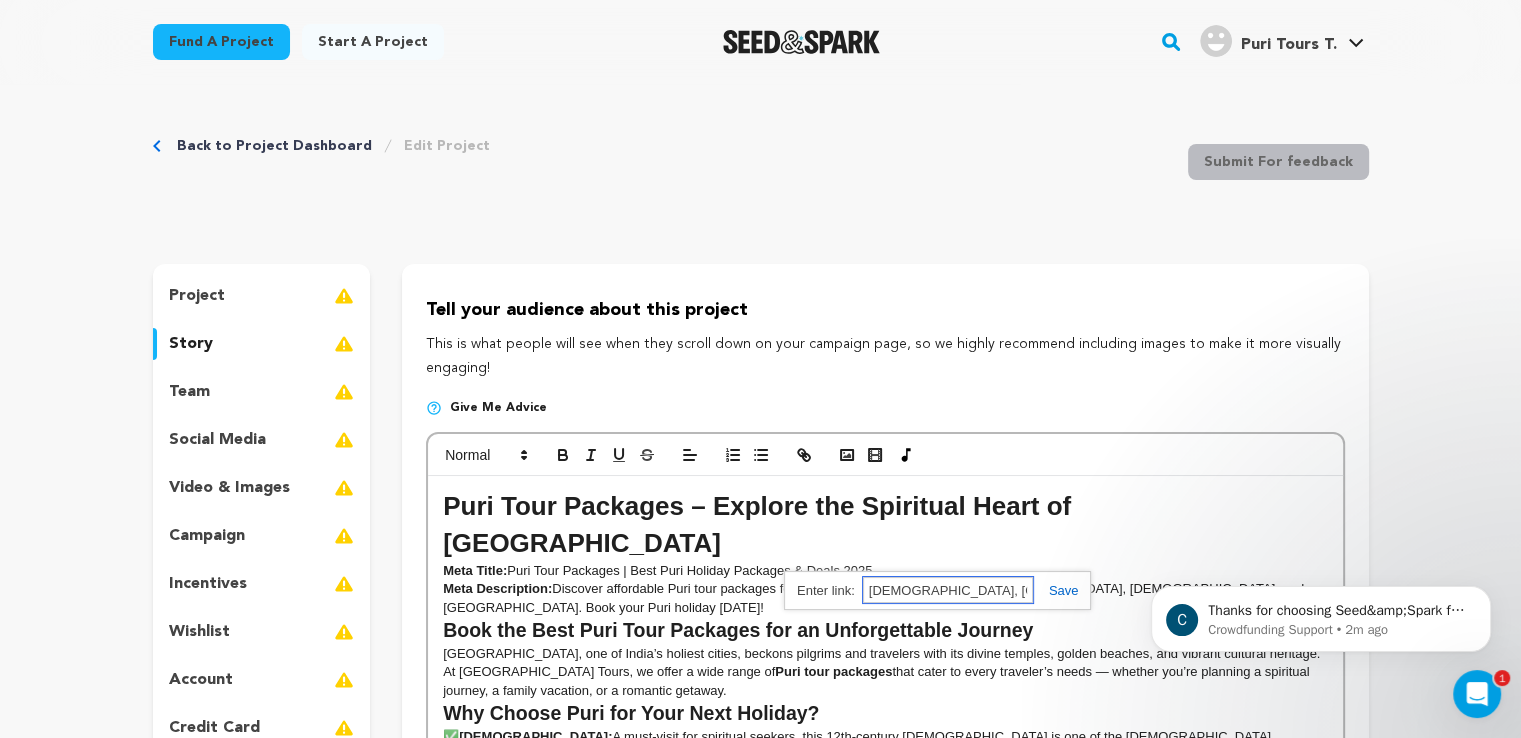 paste on "https://puritours.com" 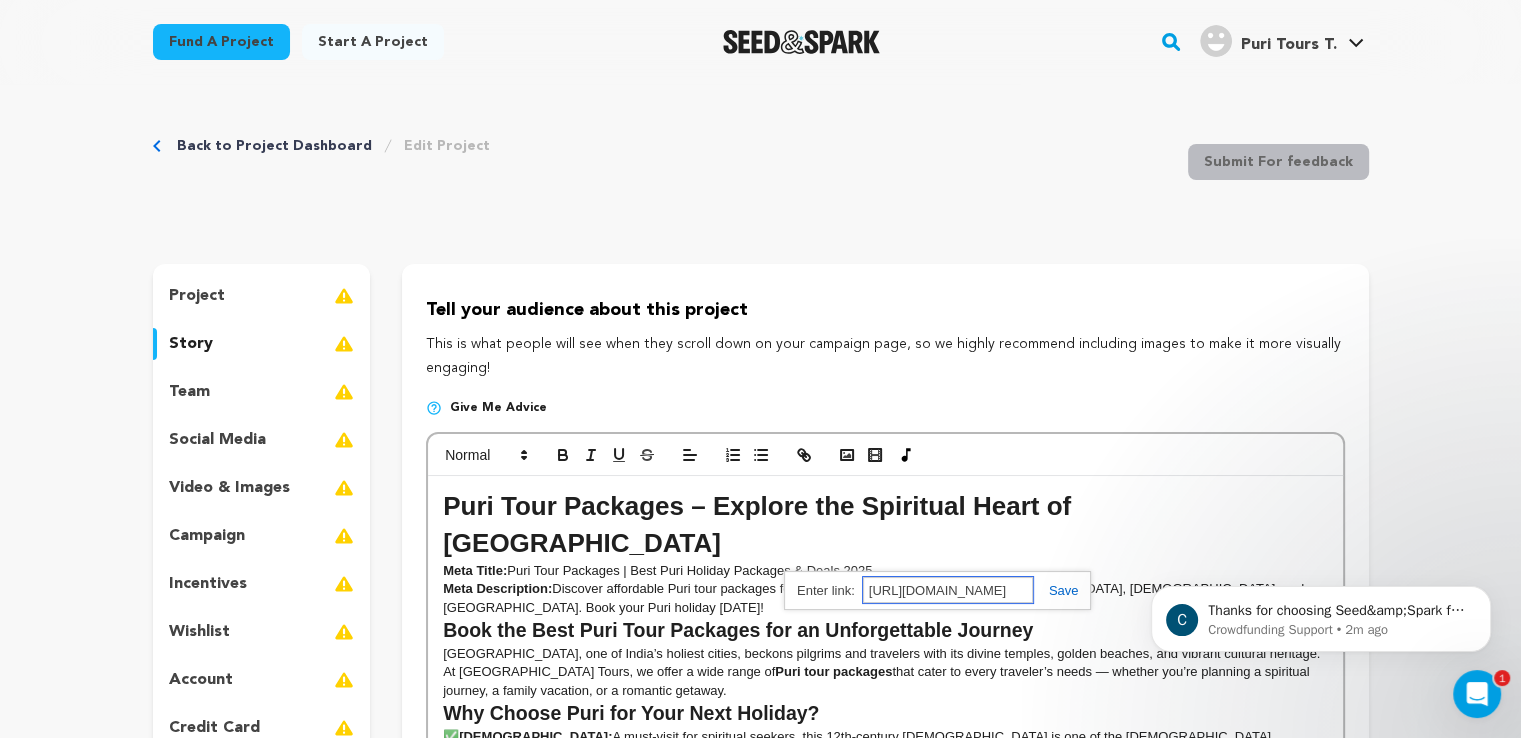type on "https://puritours.com" 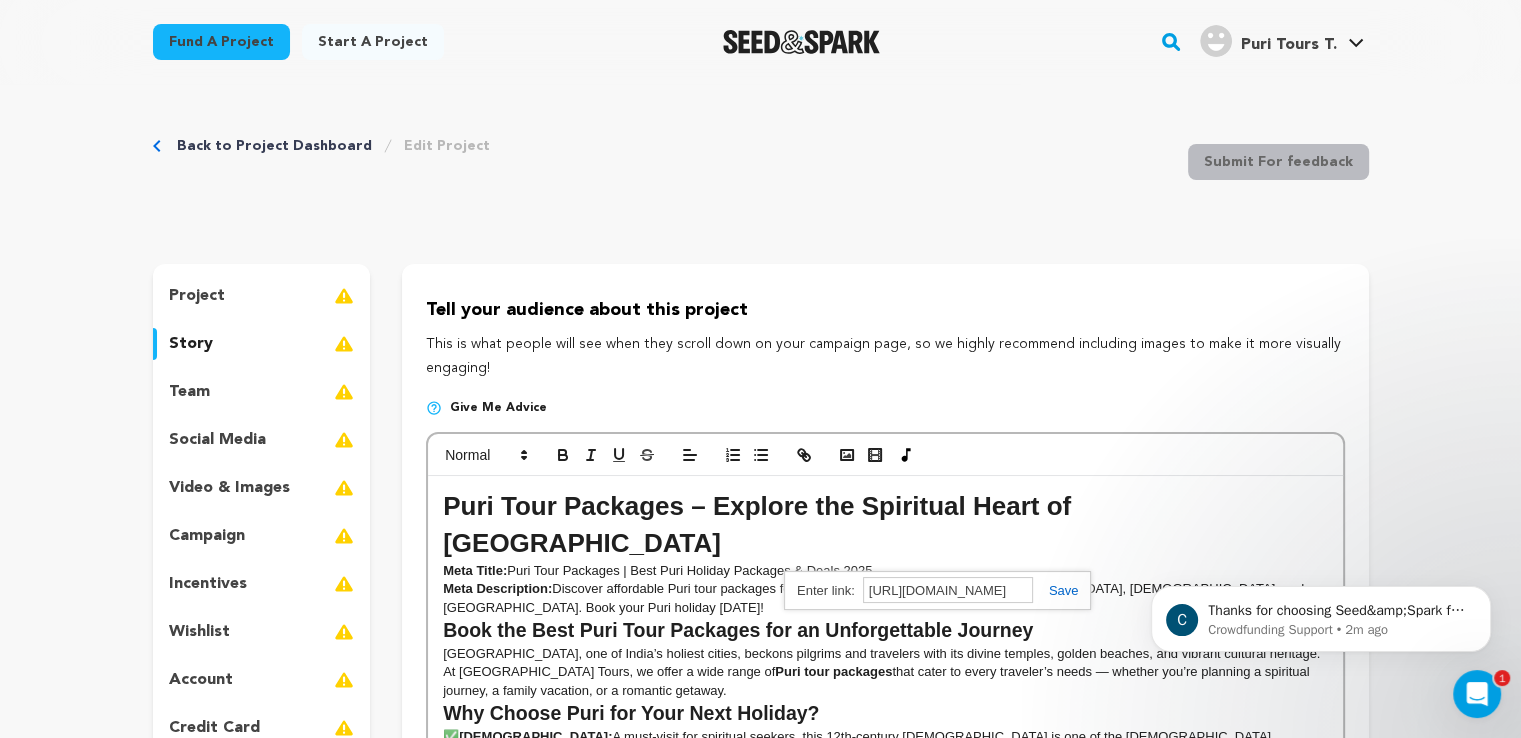 click at bounding box center (1056, 590) 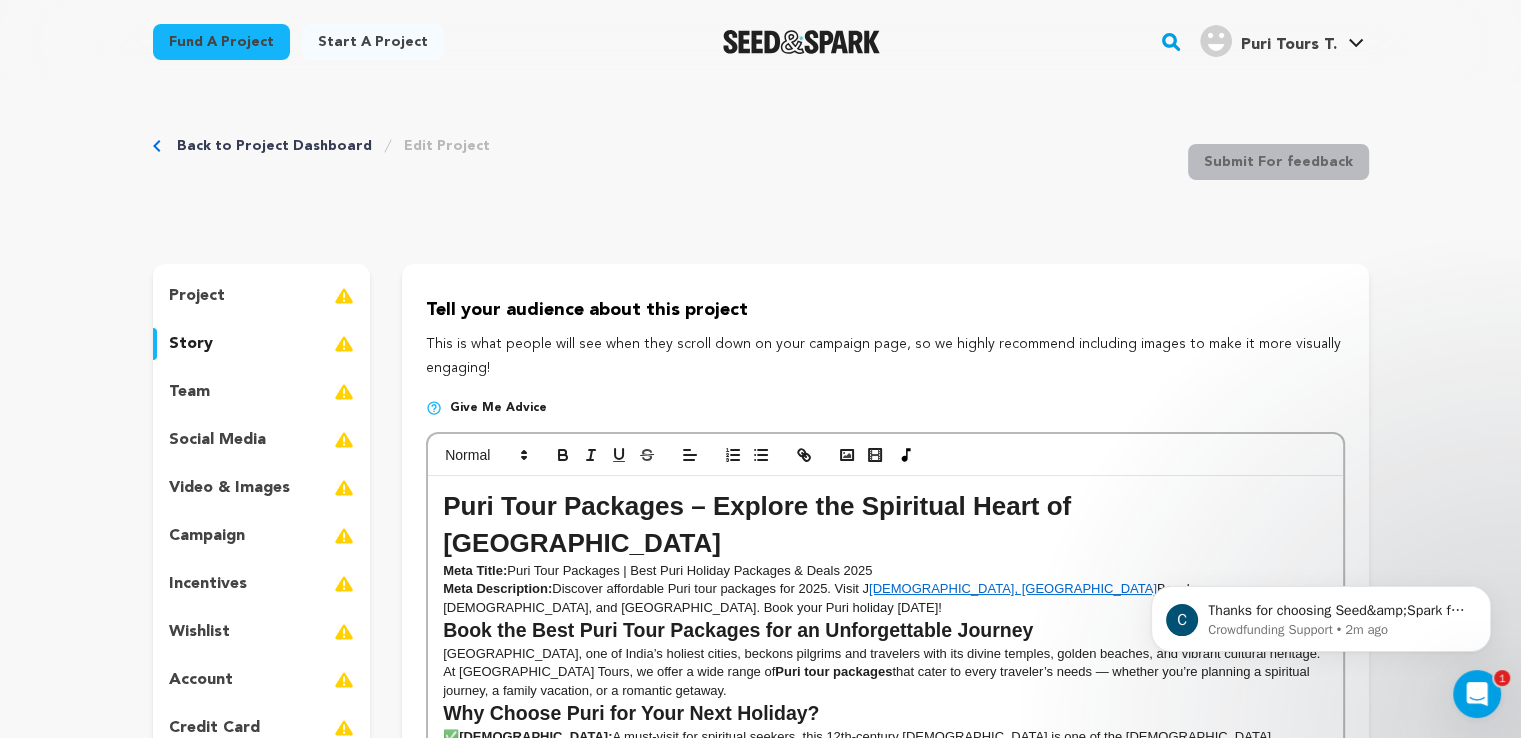 click on "Back to Project Dashboard
Edit Project
Submit For feedback
Submit For feedback
project
story" at bounding box center [761, 926] 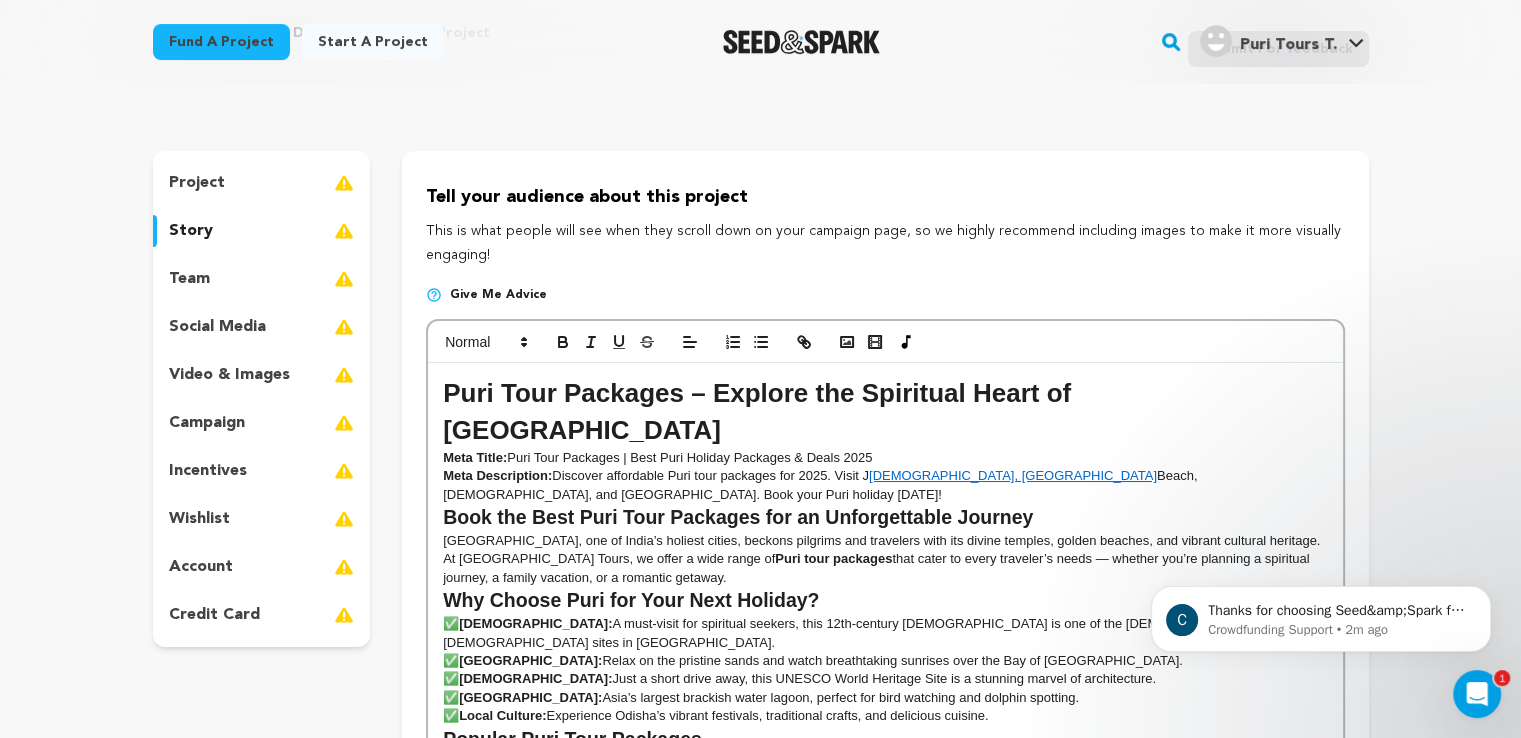 scroll, scrollTop: 108, scrollLeft: 0, axis: vertical 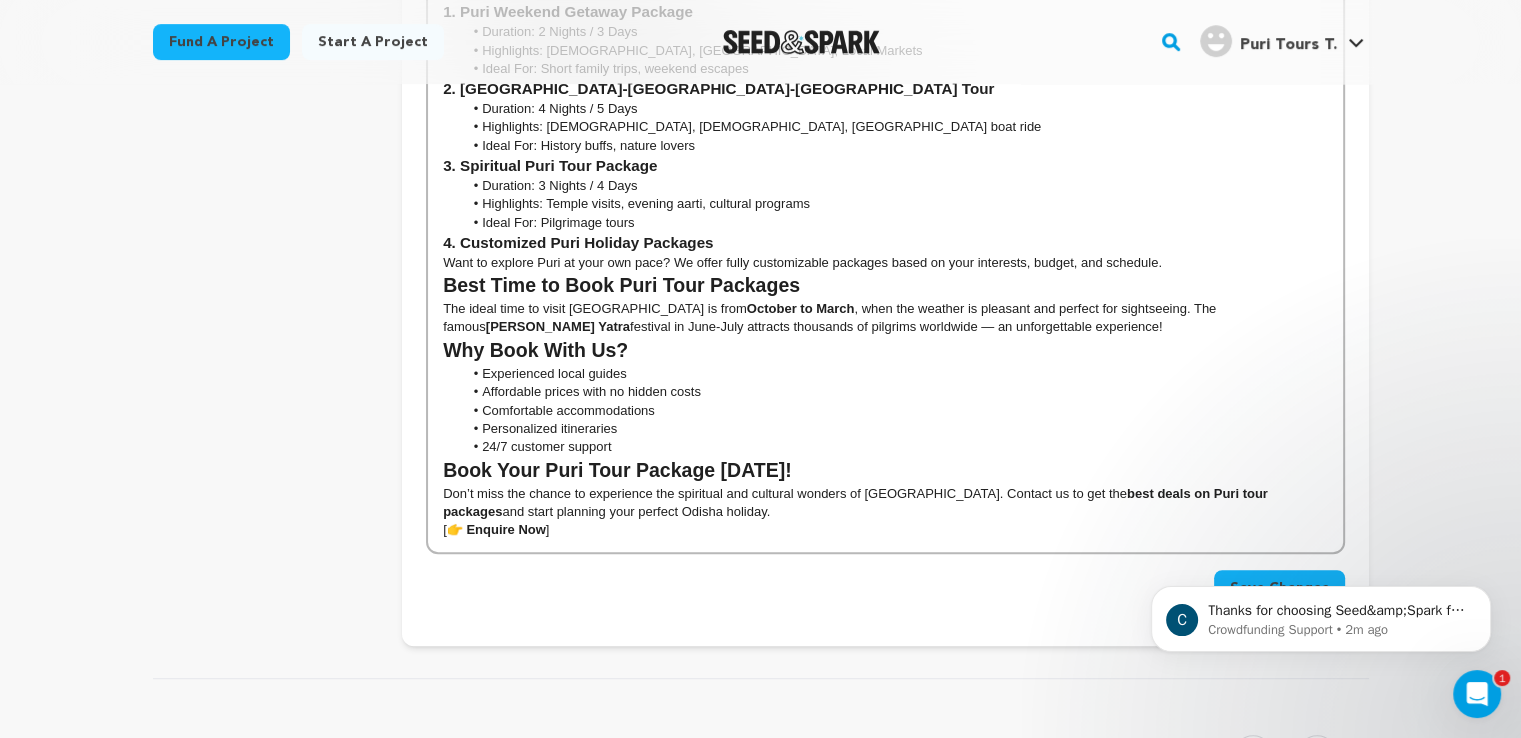 drag, startPoint x: 998, startPoint y: 589, endPoint x: 1420, endPoint y: 353, distance: 483.50803 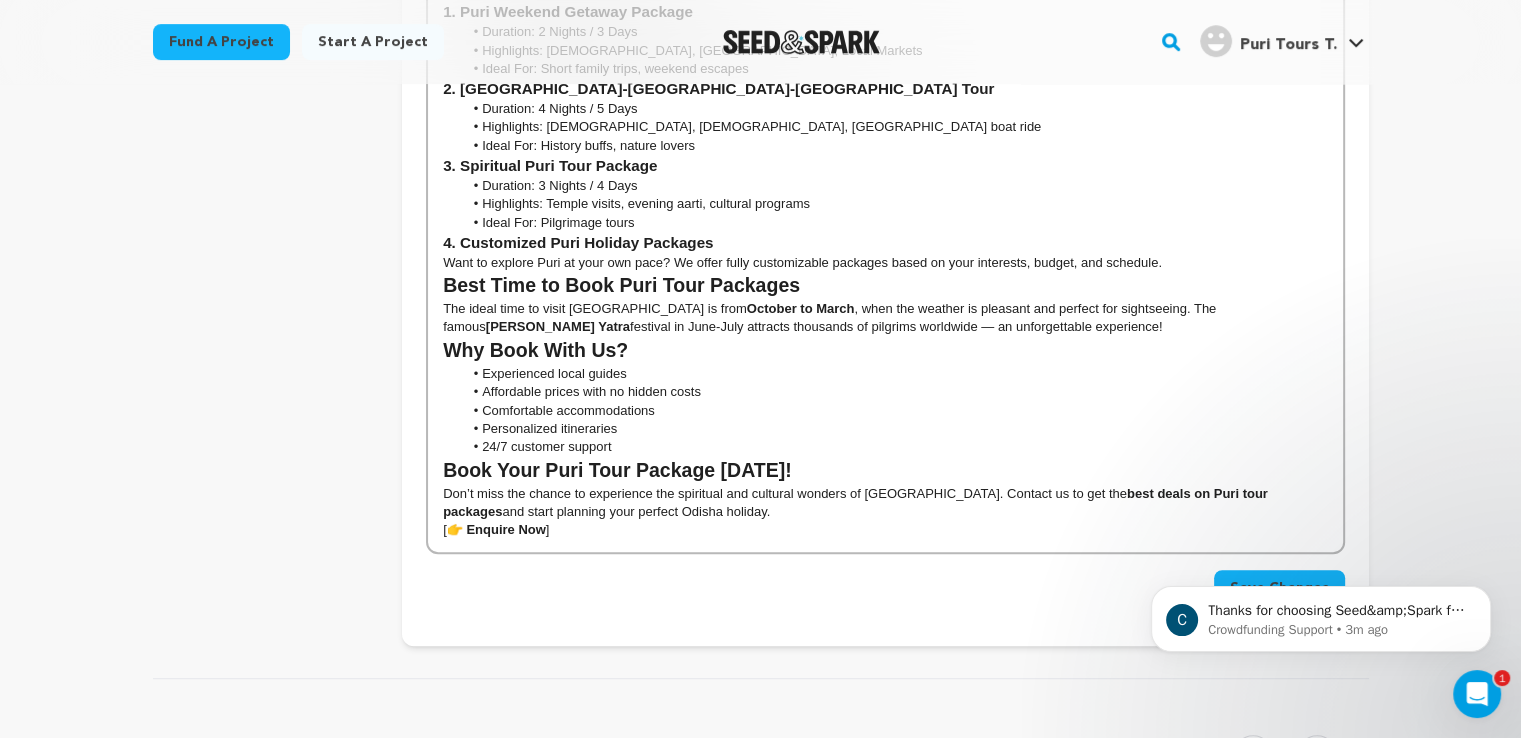 click on "C Thanks for choosing Seed&amp;Spark for your project! If you have any questions as you go, just let us know.  A gentle reminder Seed&amp;Spark is a small (and mighty!) team of lovely humans. As of May 2, 2022, Seed&amp;Spark transitioned to a 4 Day Work Week, working Monday through Thursday, with Fridays off. Crowdfunding Support • 3m ago" at bounding box center [1321, 527] 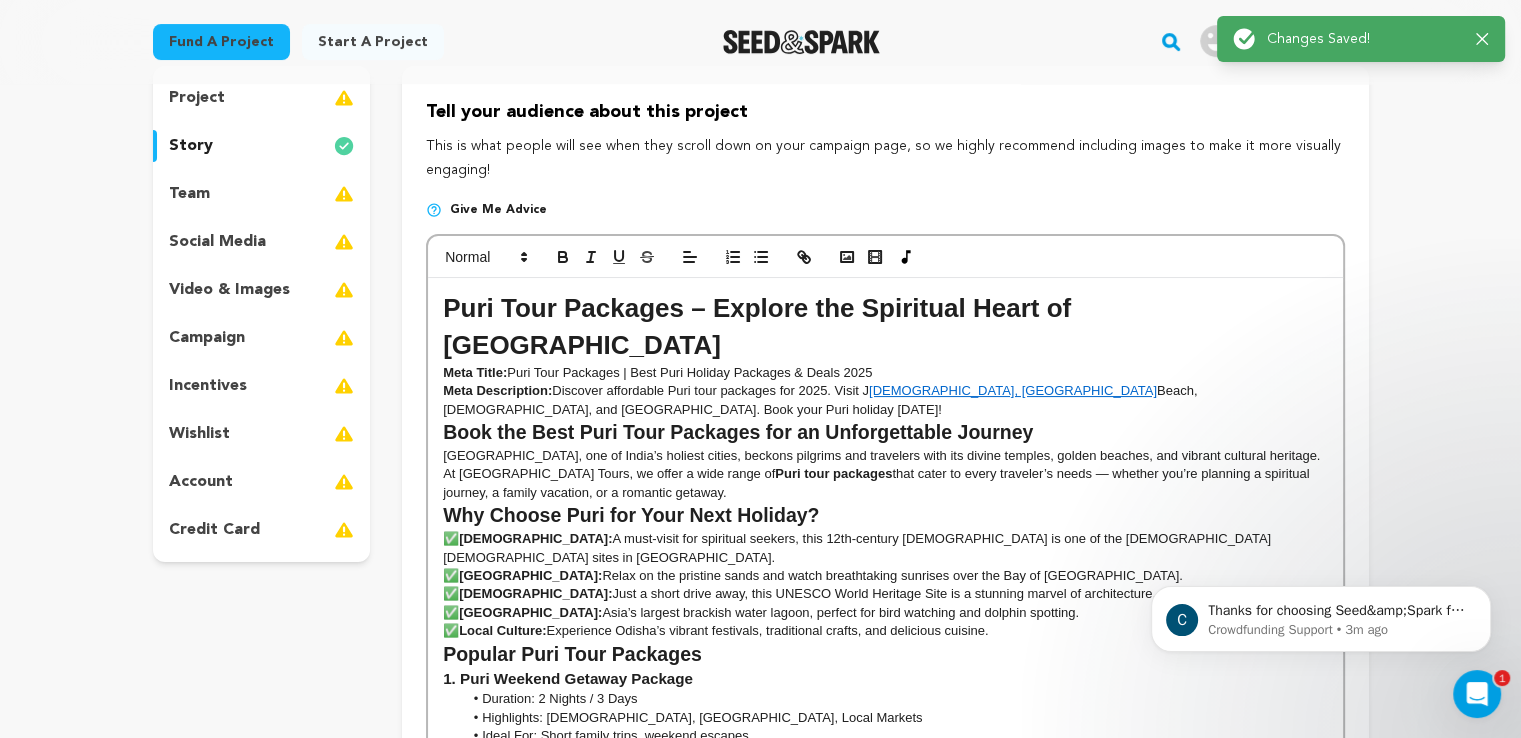 scroll, scrollTop: 0, scrollLeft: 0, axis: both 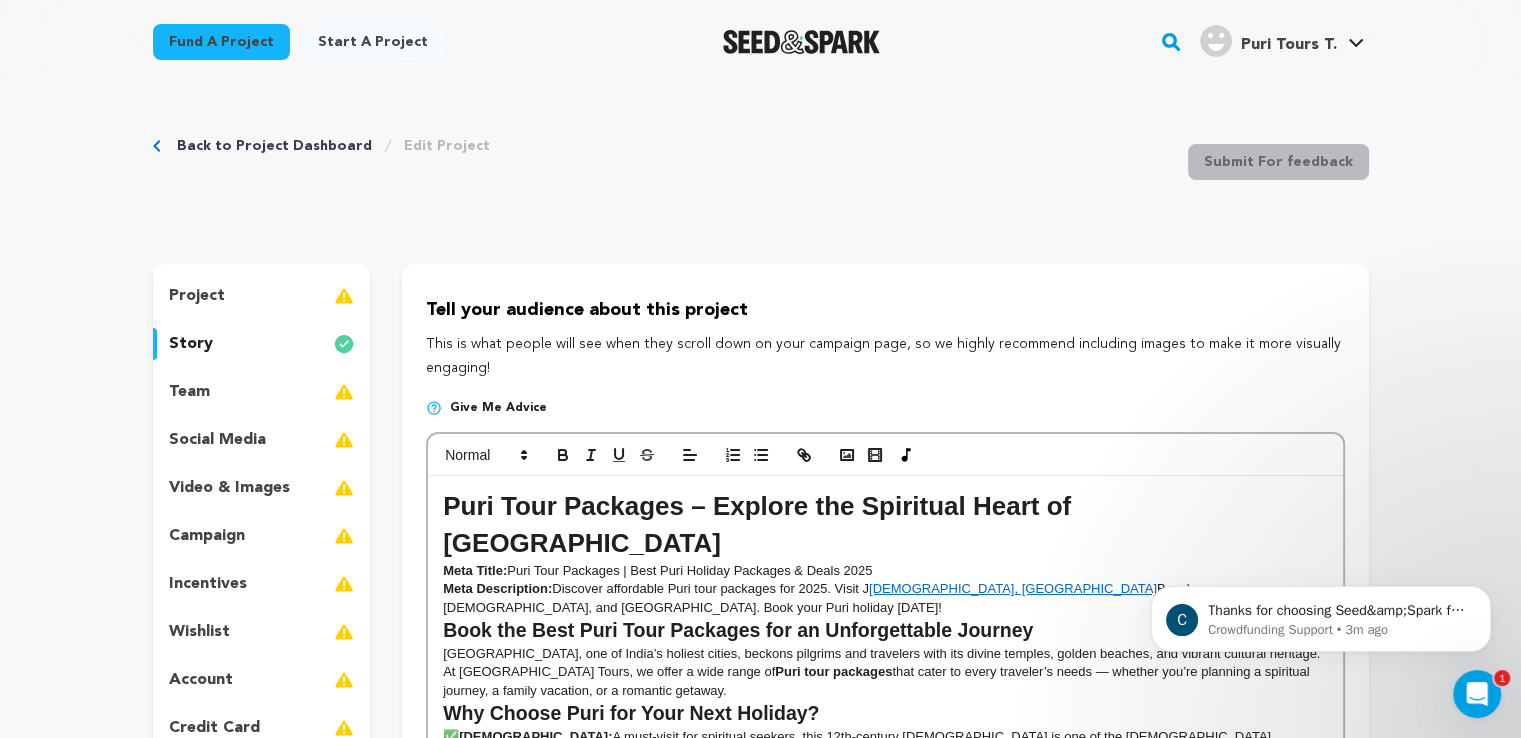 click 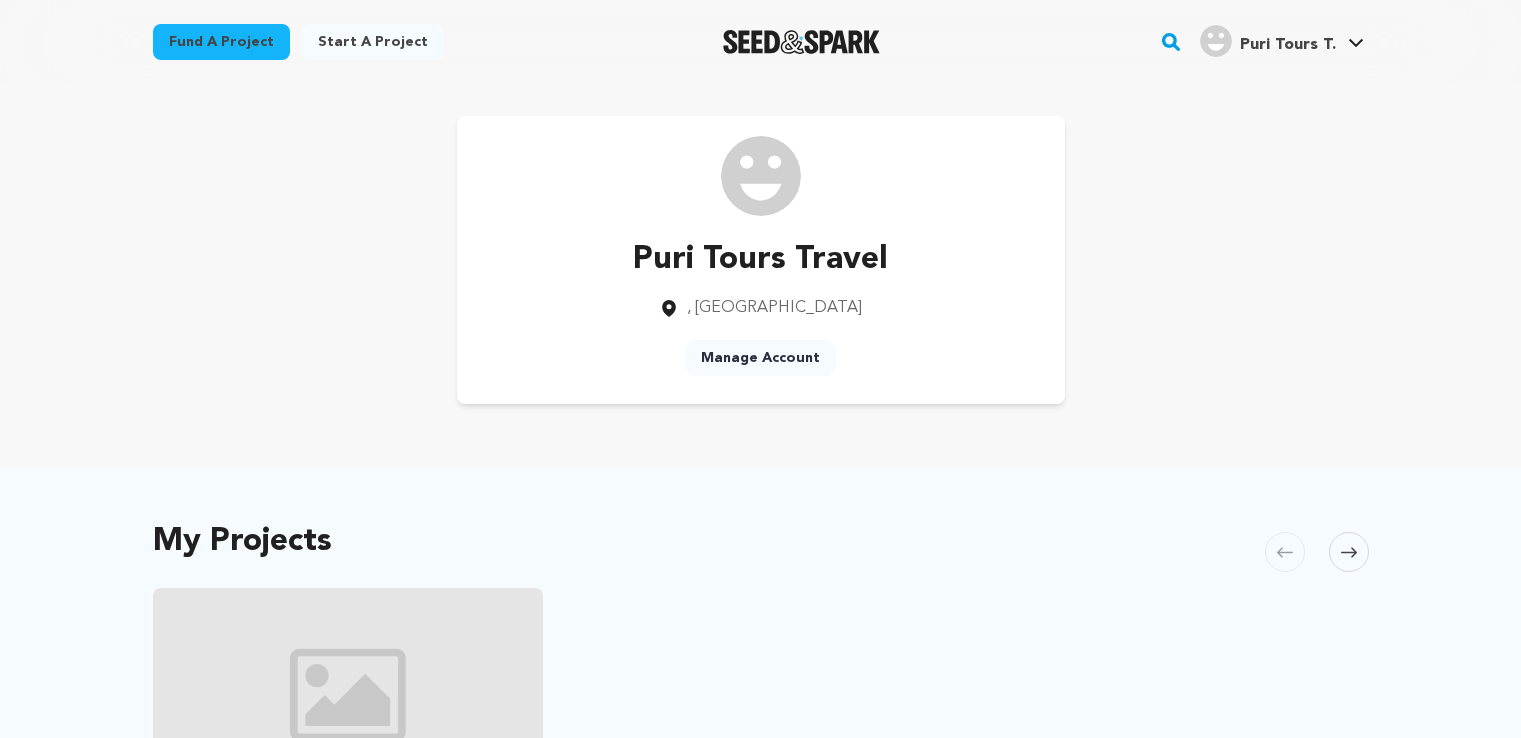scroll, scrollTop: 0, scrollLeft: 0, axis: both 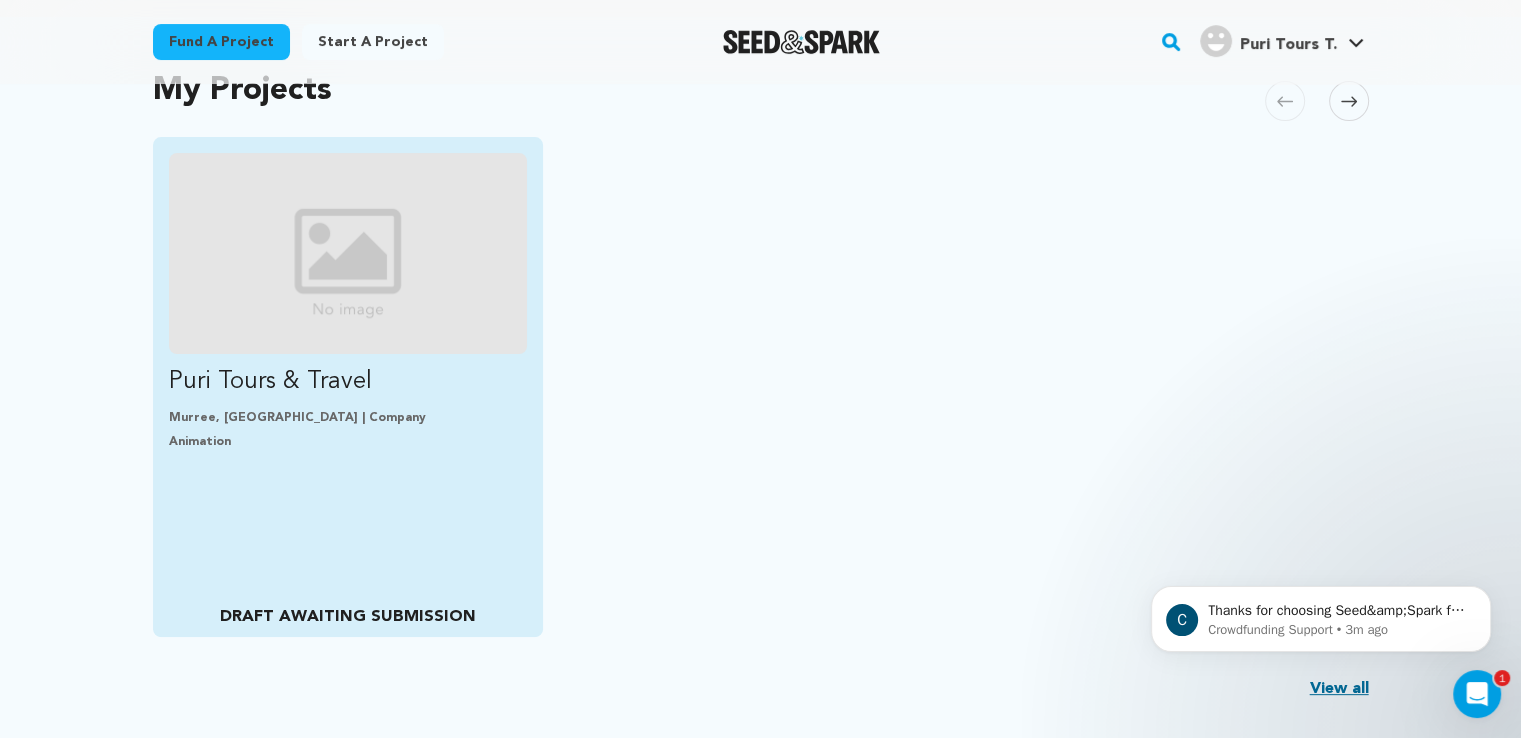 click at bounding box center (348, 253) 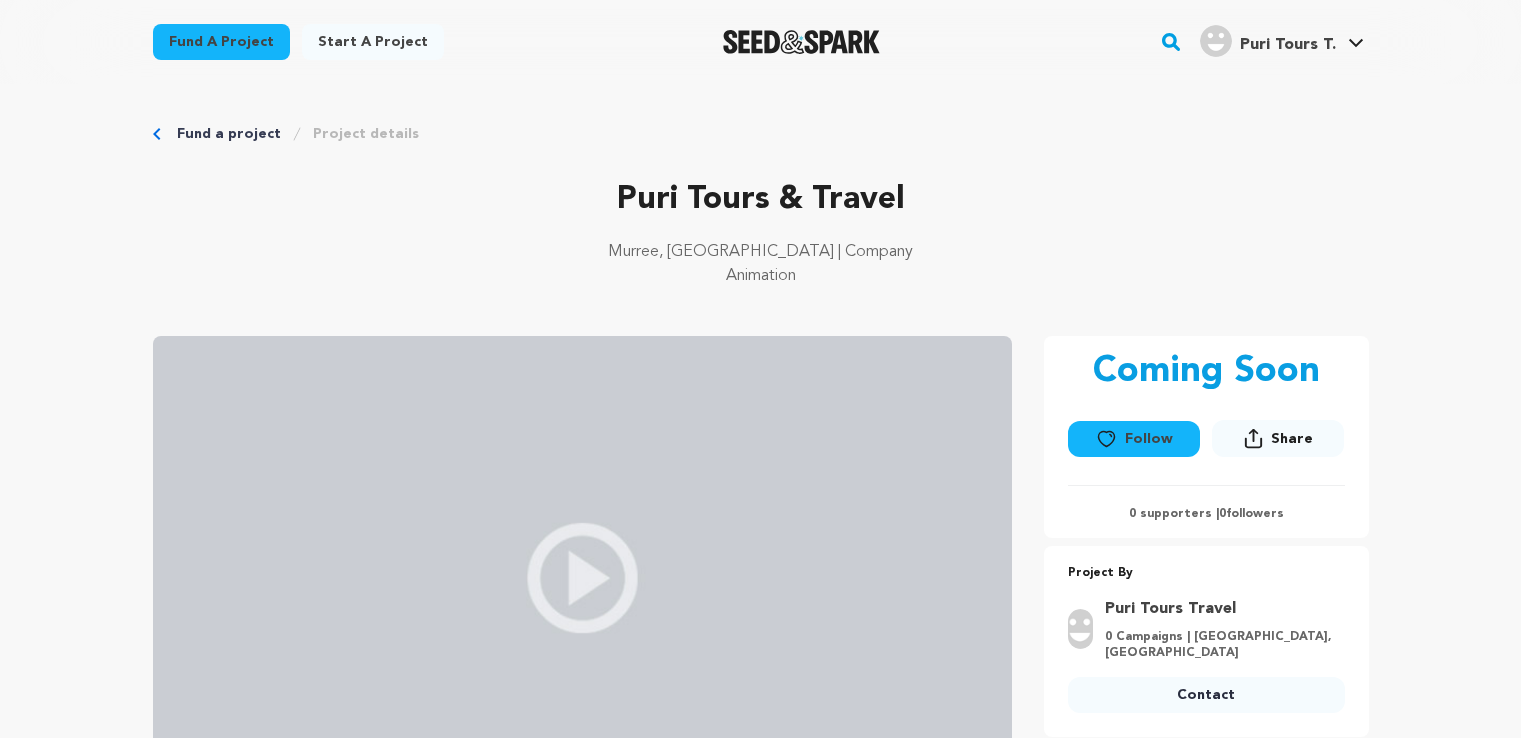 scroll, scrollTop: 0, scrollLeft: 0, axis: both 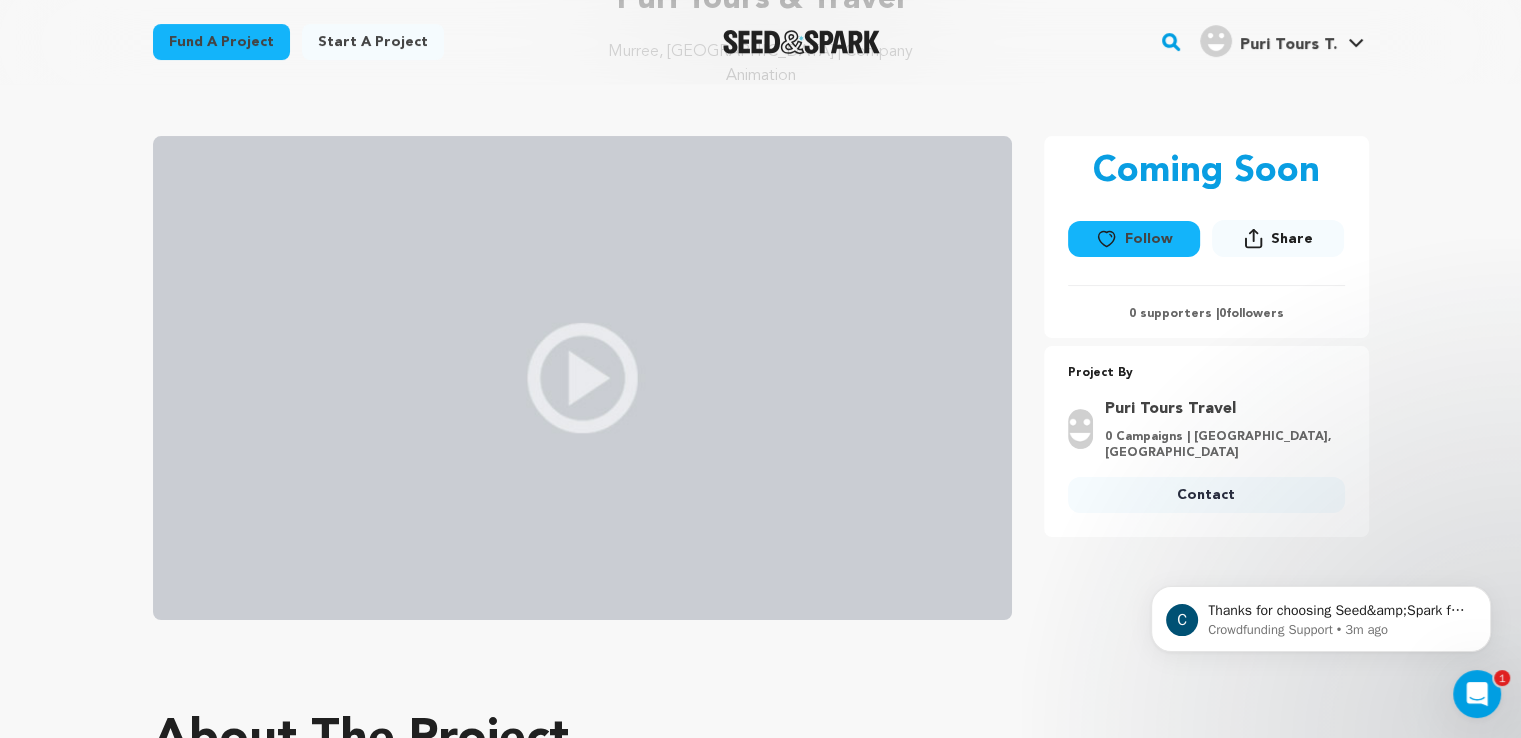 click at bounding box center [582, 378] 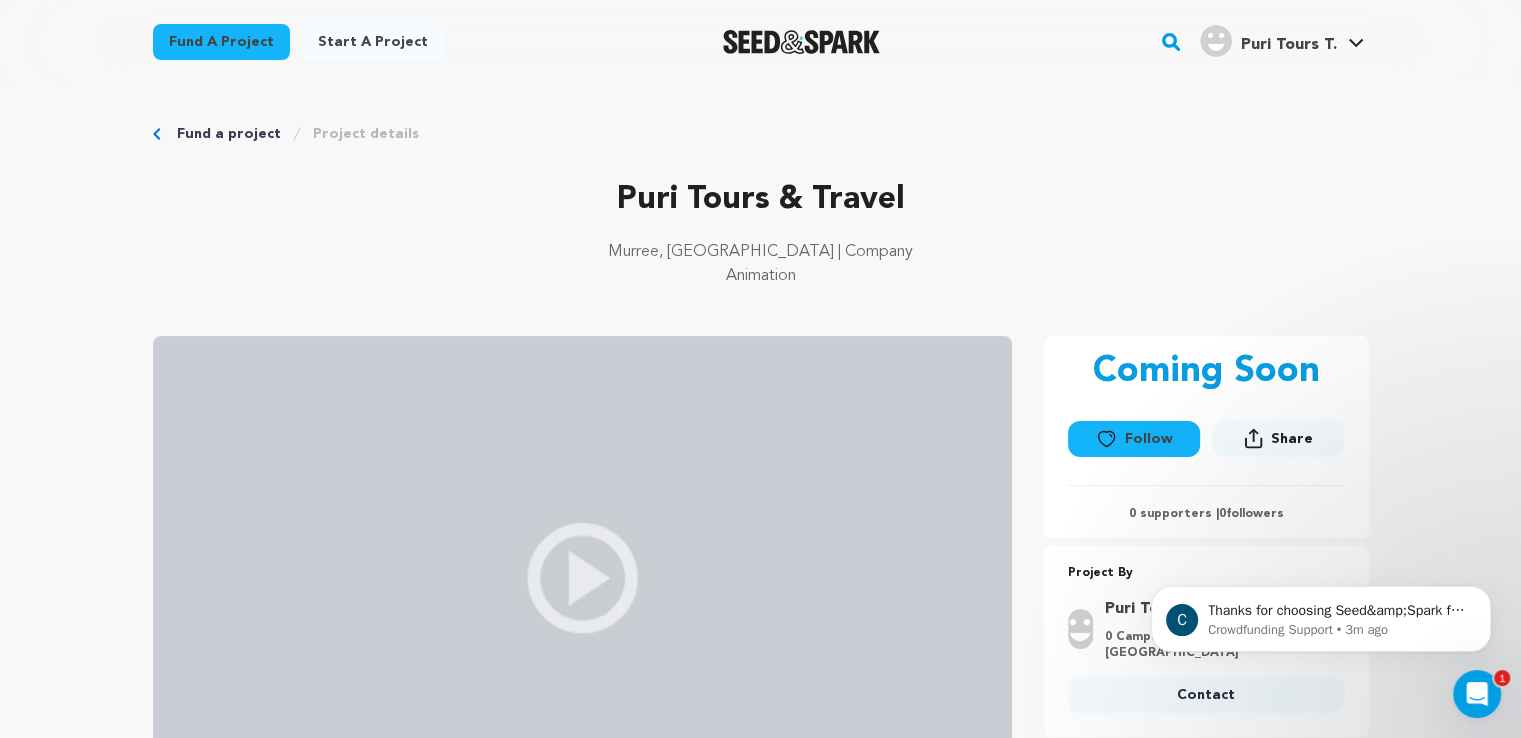 scroll, scrollTop: 0, scrollLeft: 0, axis: both 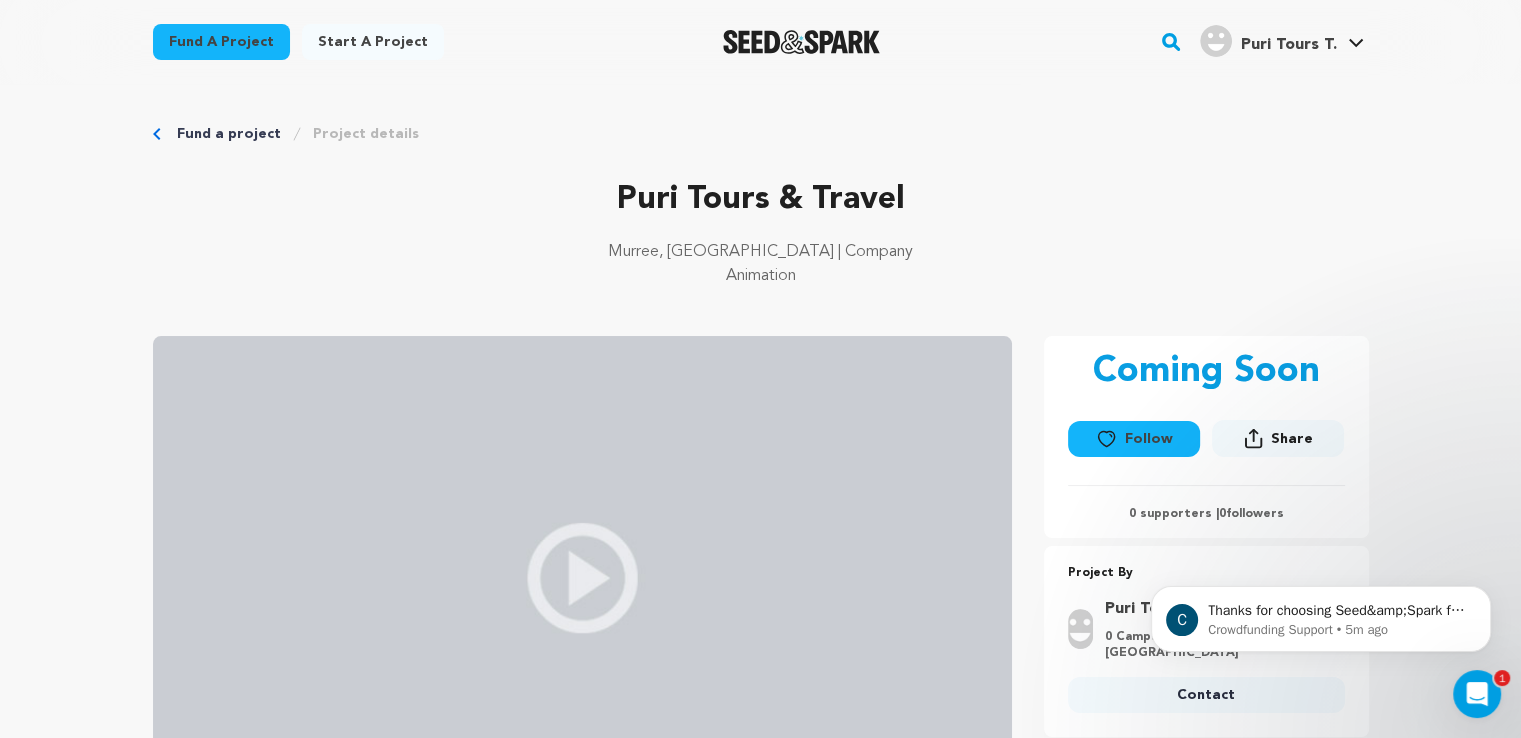click on "Puri Tours T." at bounding box center [1288, 45] 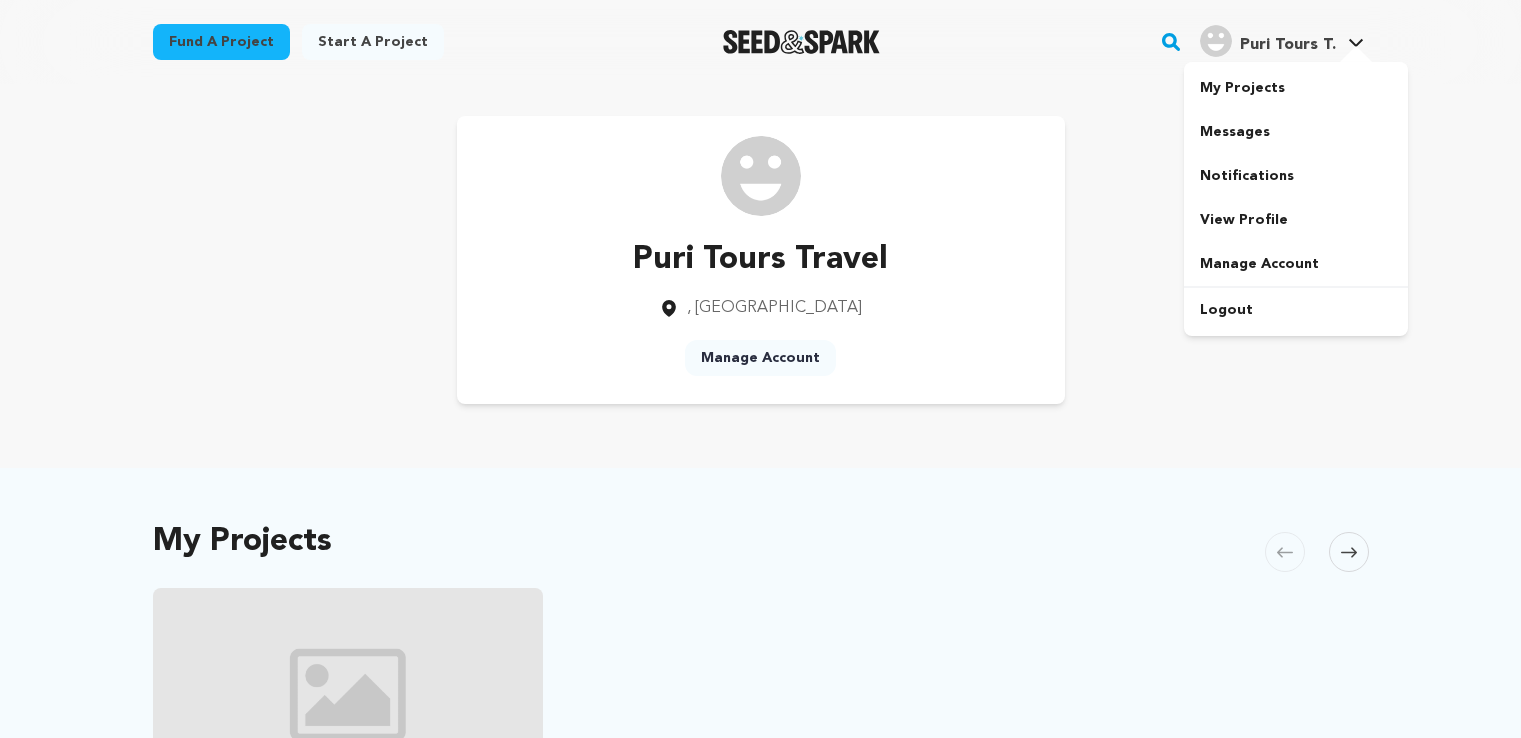 scroll, scrollTop: 0, scrollLeft: 0, axis: both 